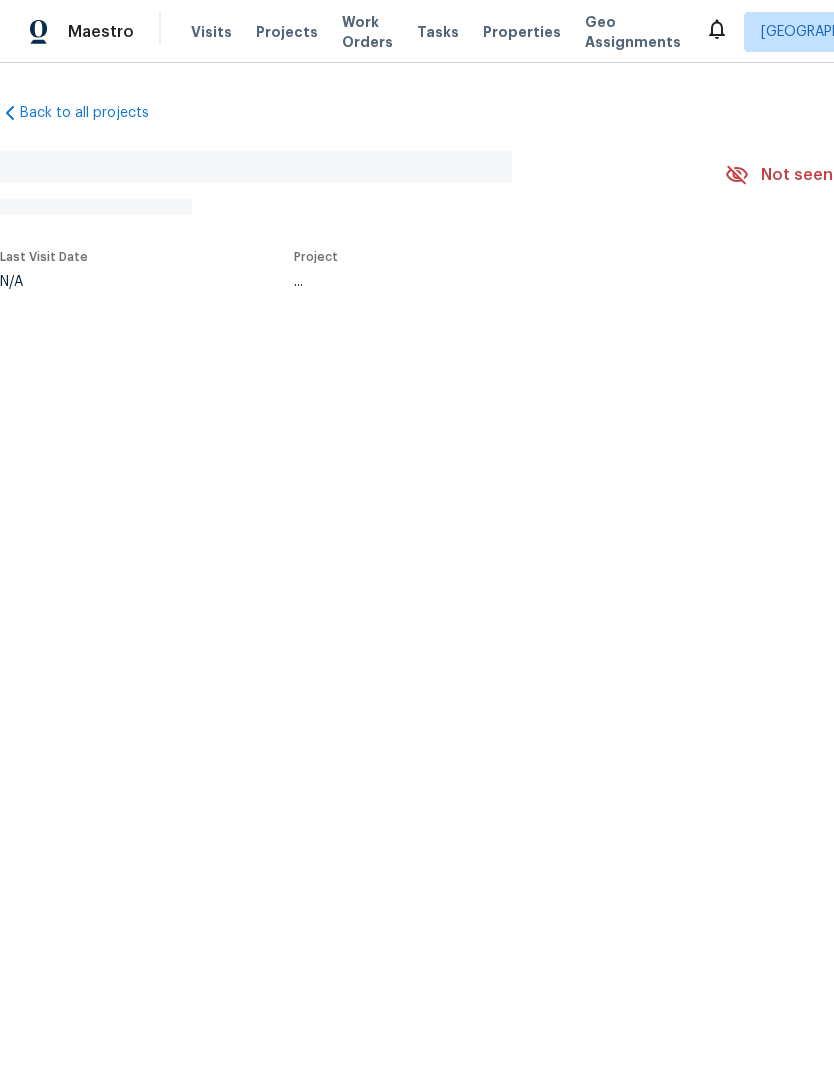 scroll, scrollTop: 0, scrollLeft: 0, axis: both 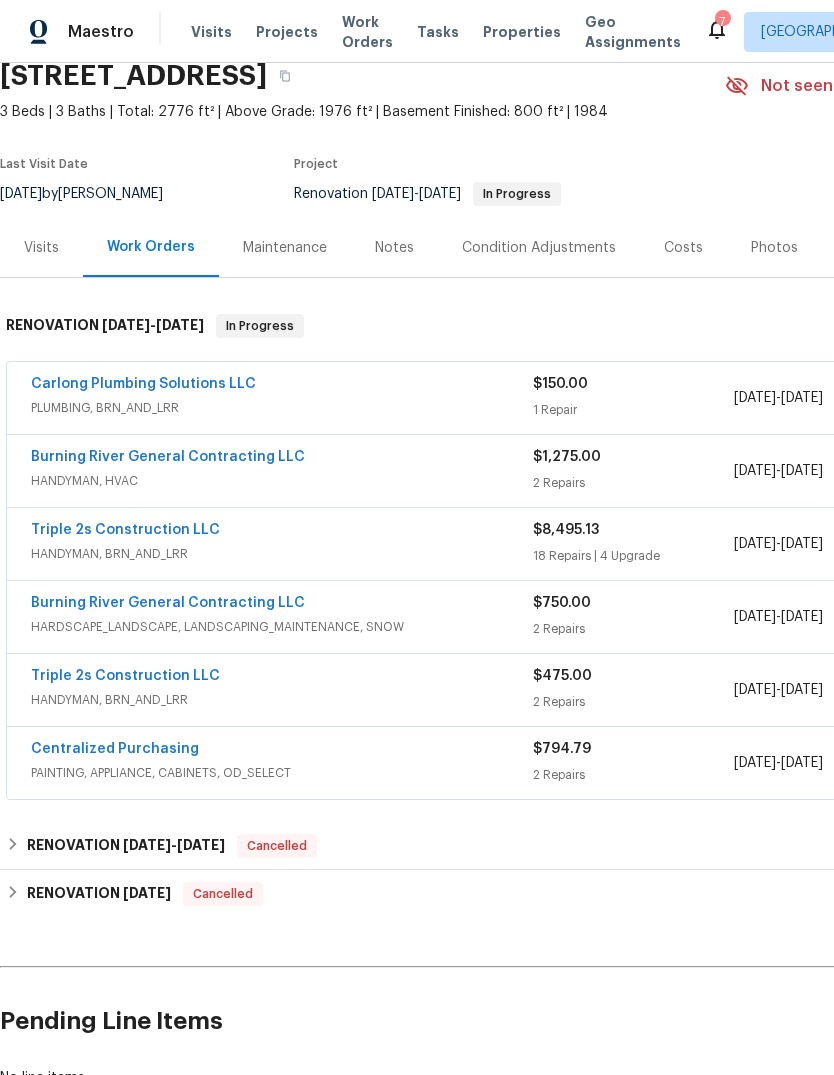 click on "Photos" at bounding box center [774, 248] 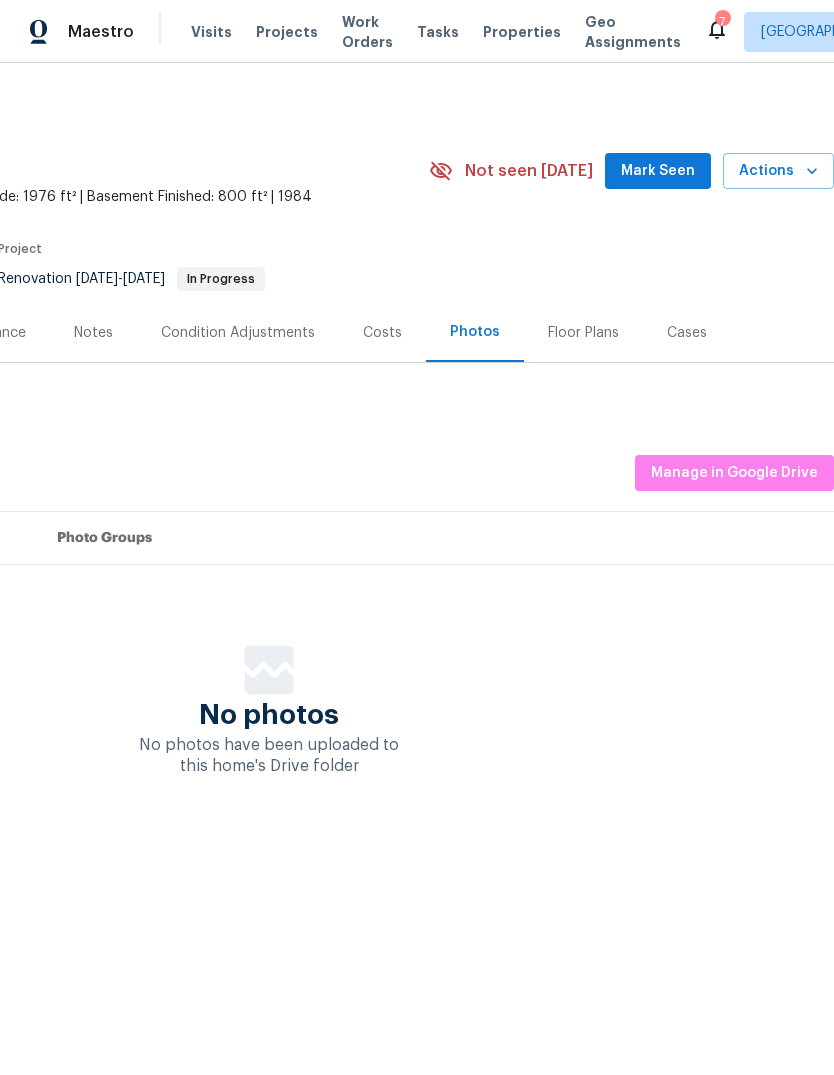 scroll, scrollTop: 0, scrollLeft: 296, axis: horizontal 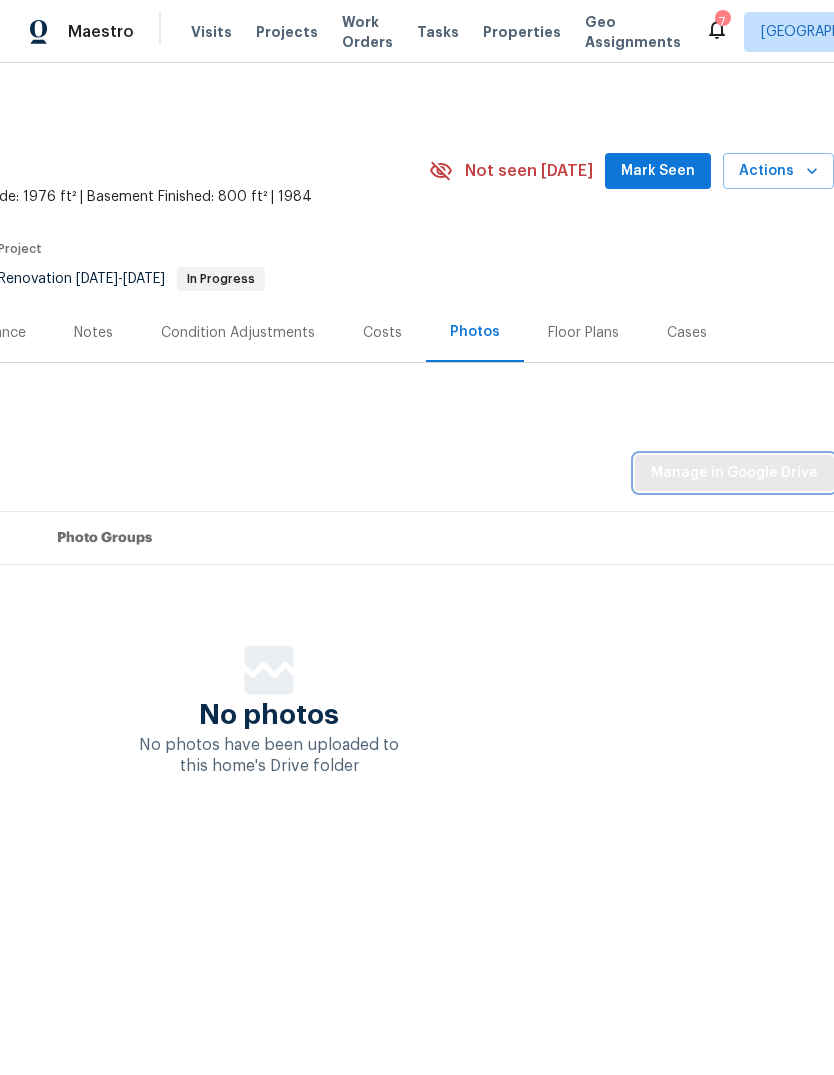 click on "Manage in Google Drive" at bounding box center [734, 473] 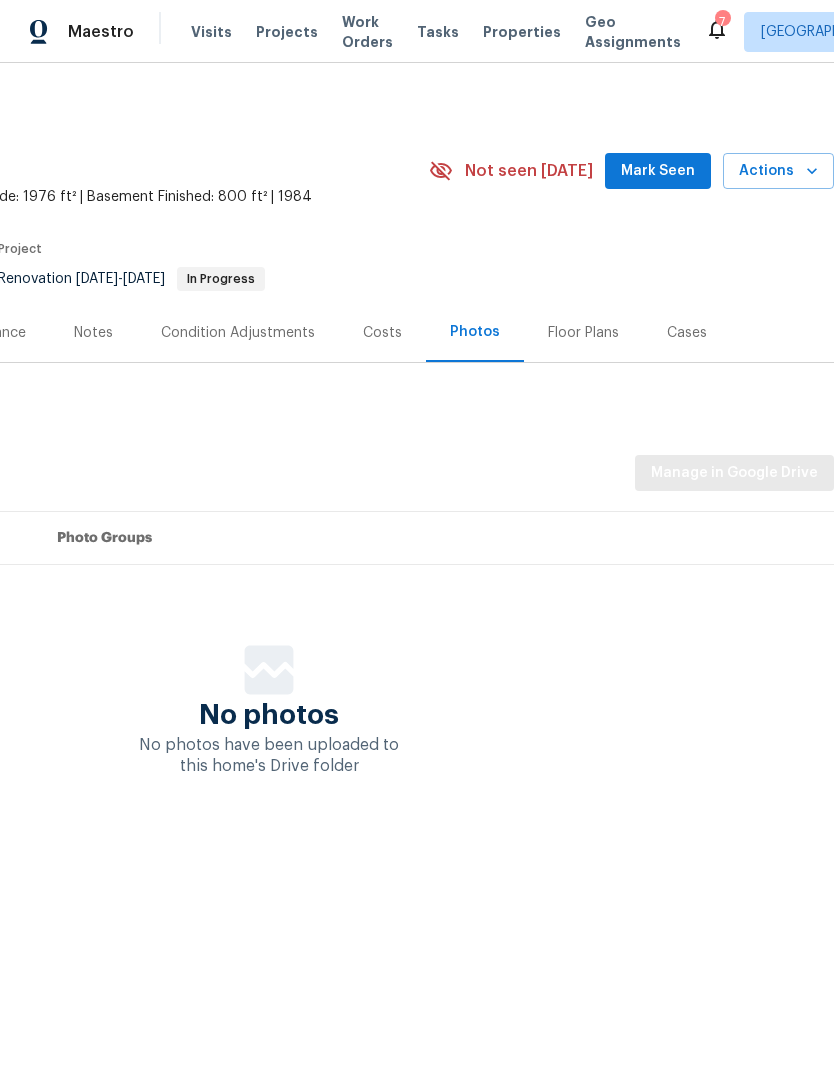 scroll, scrollTop: 0, scrollLeft: 296, axis: horizontal 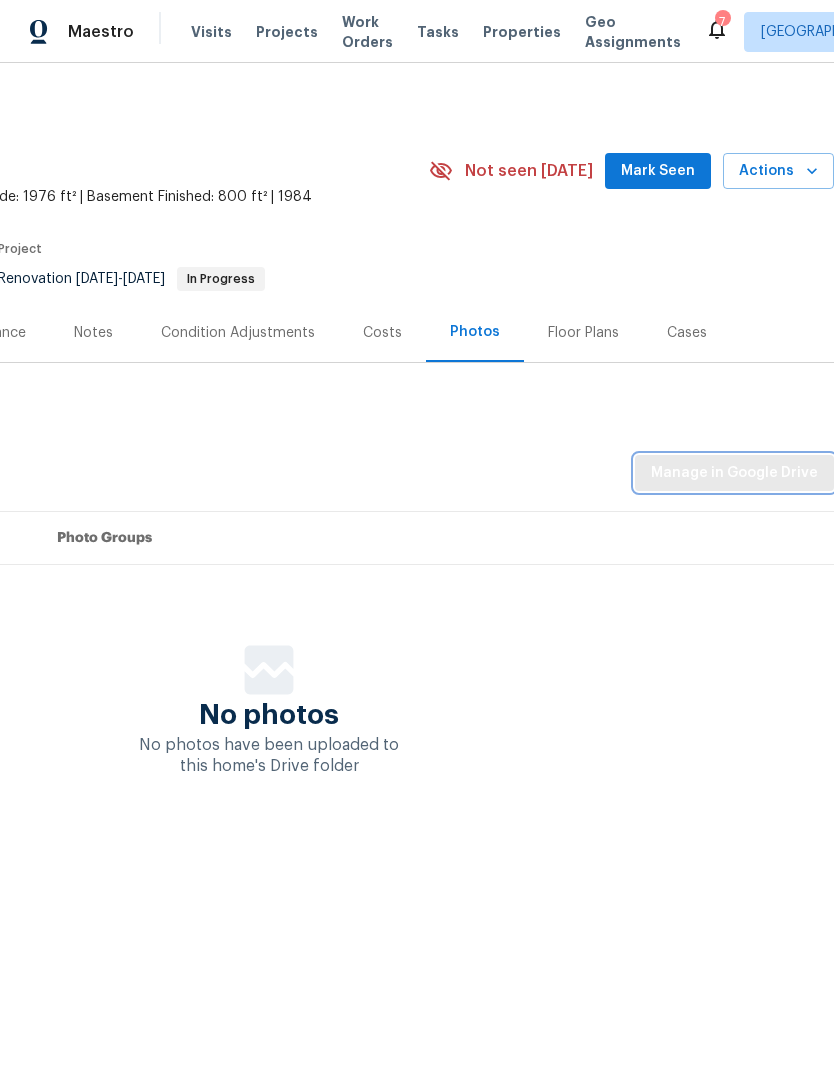 click on "Manage in Google Drive" at bounding box center [734, 473] 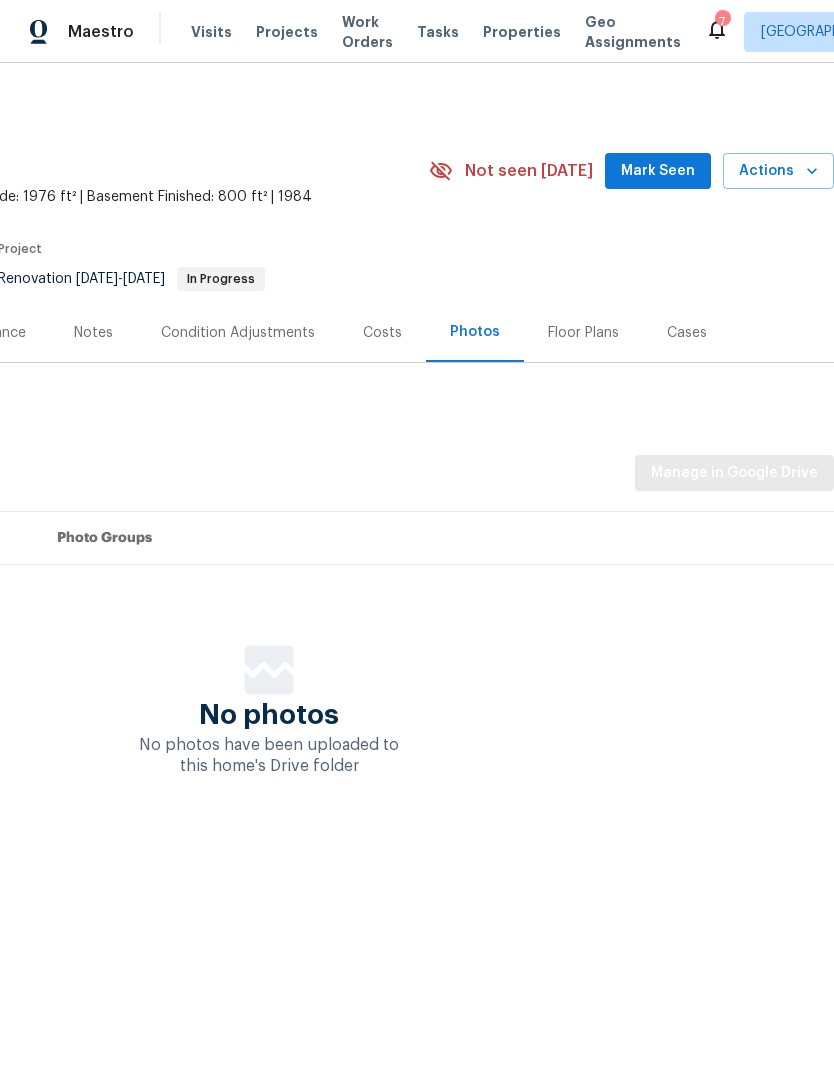 scroll, scrollTop: 0, scrollLeft: 296, axis: horizontal 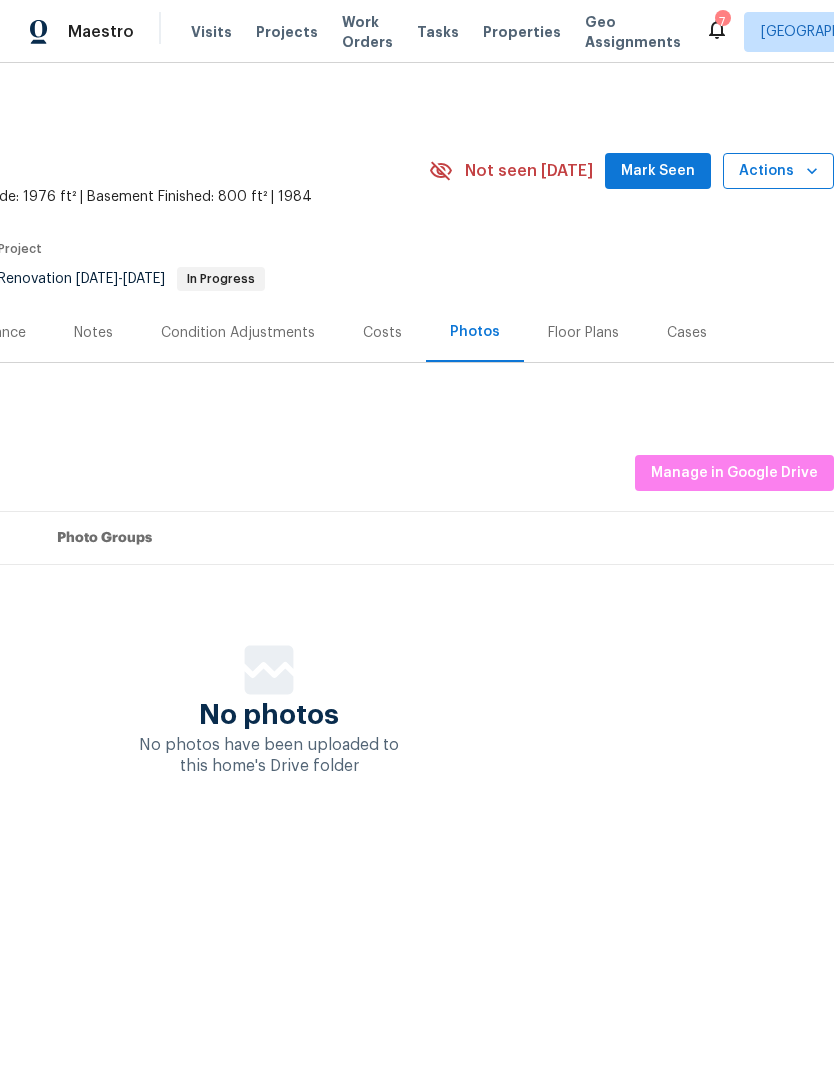 click 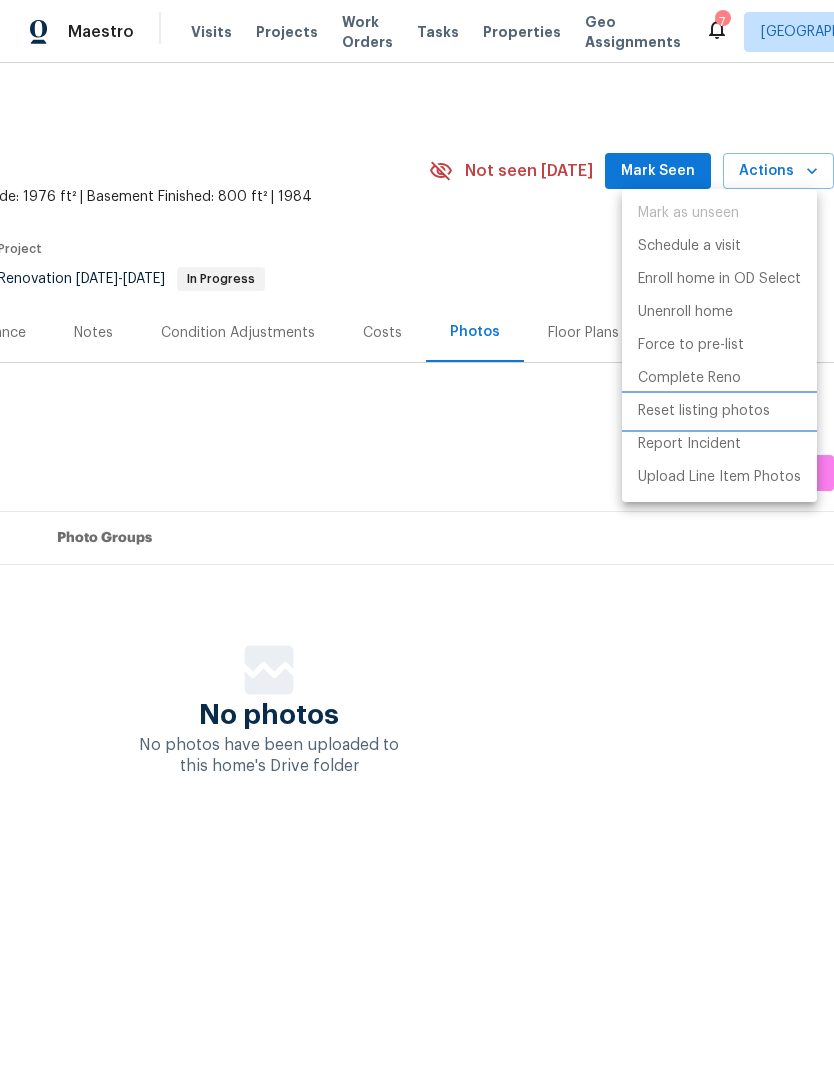 click on "Reset listing photos" at bounding box center (719, 411) 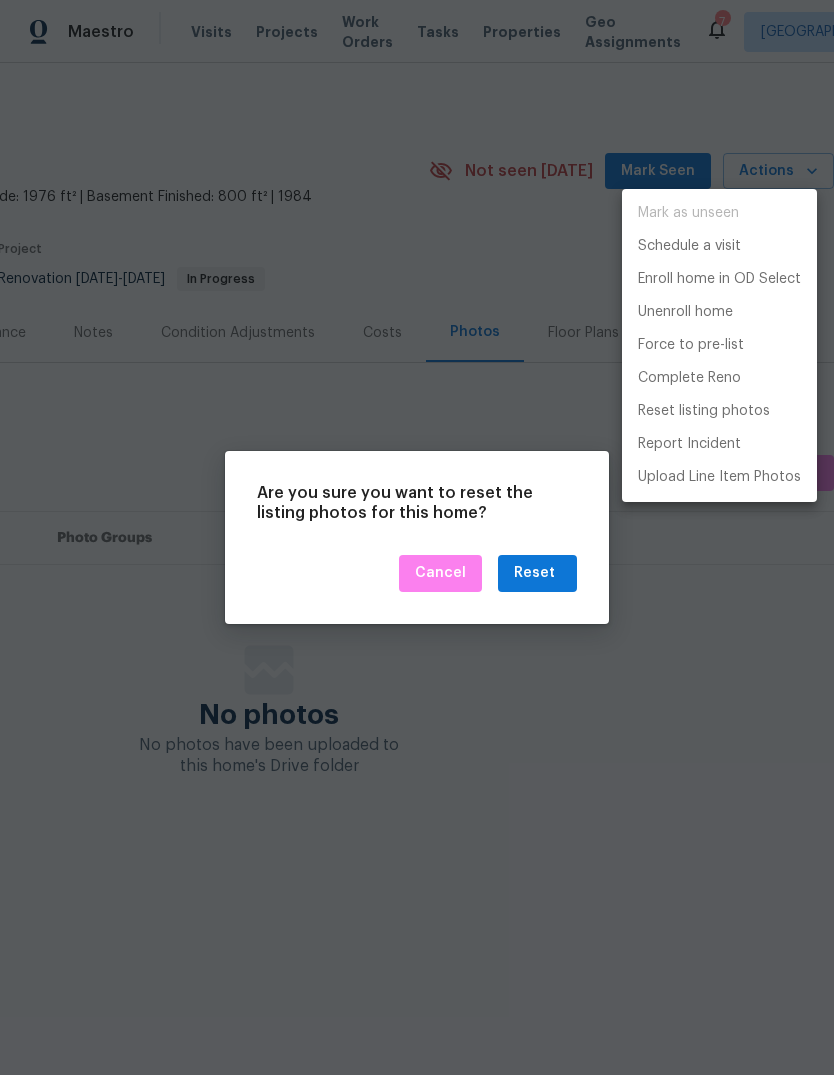 click at bounding box center [417, 537] 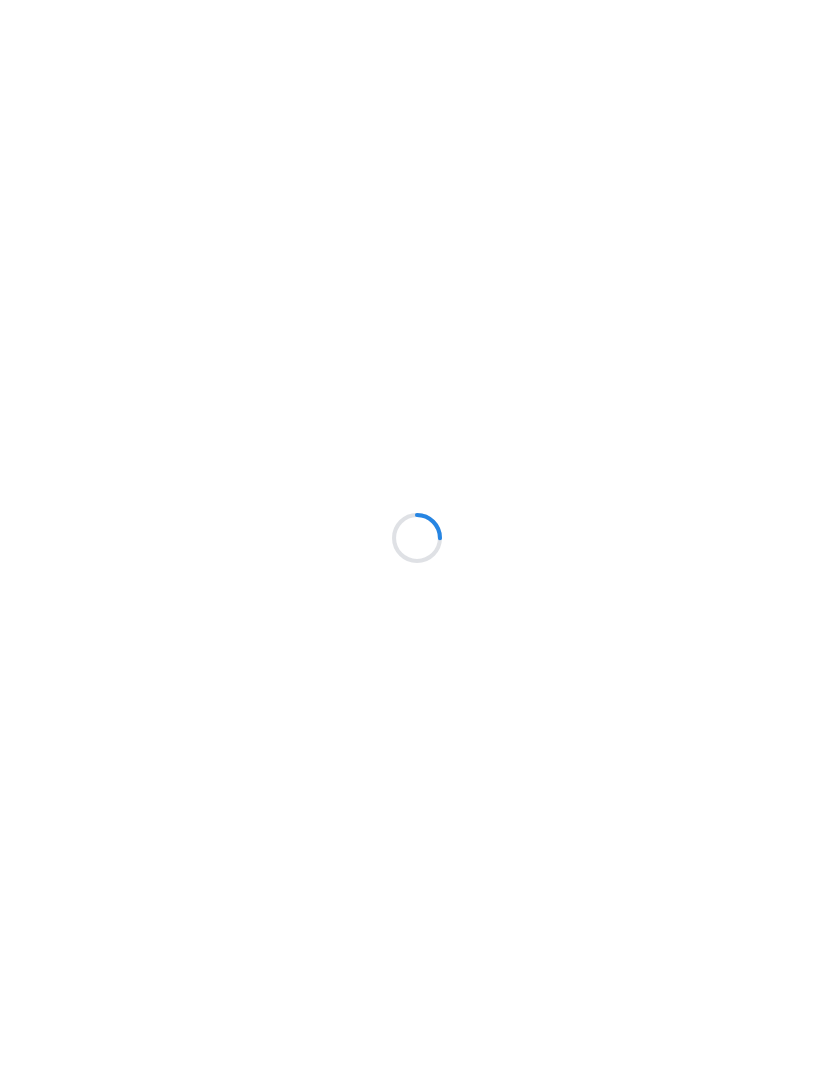 scroll, scrollTop: 0, scrollLeft: 0, axis: both 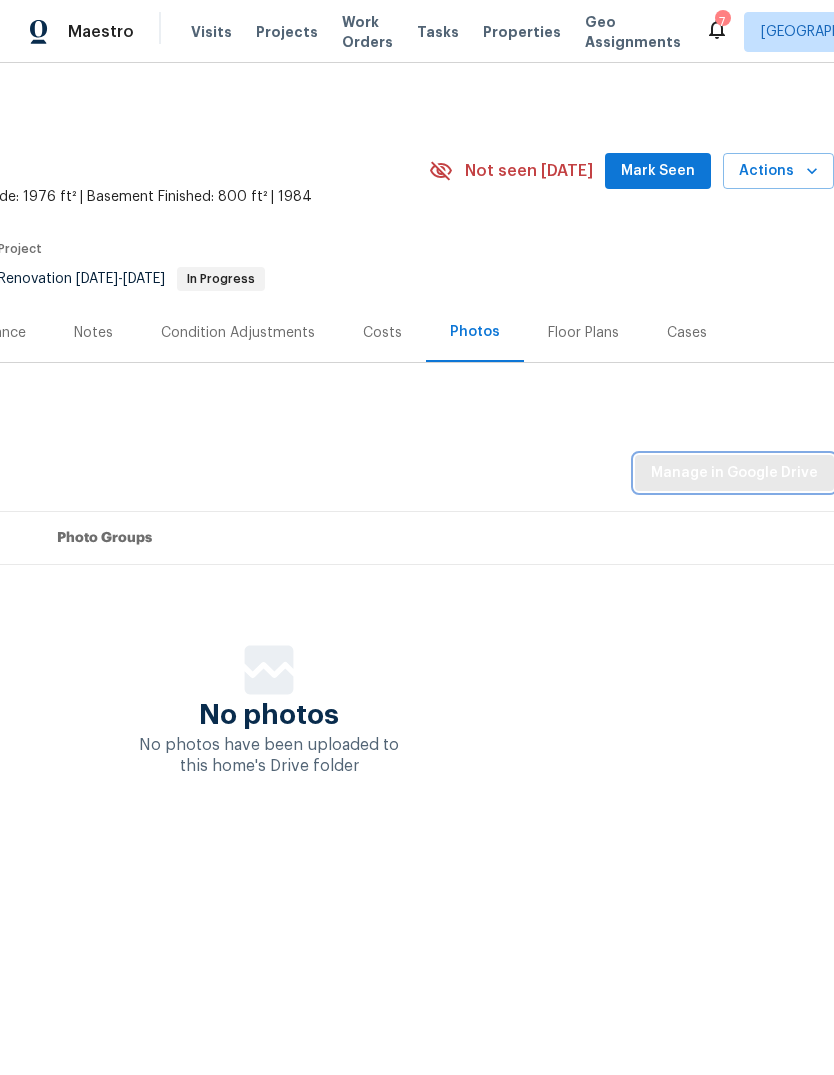 click on "Manage in Google Drive" at bounding box center [734, 473] 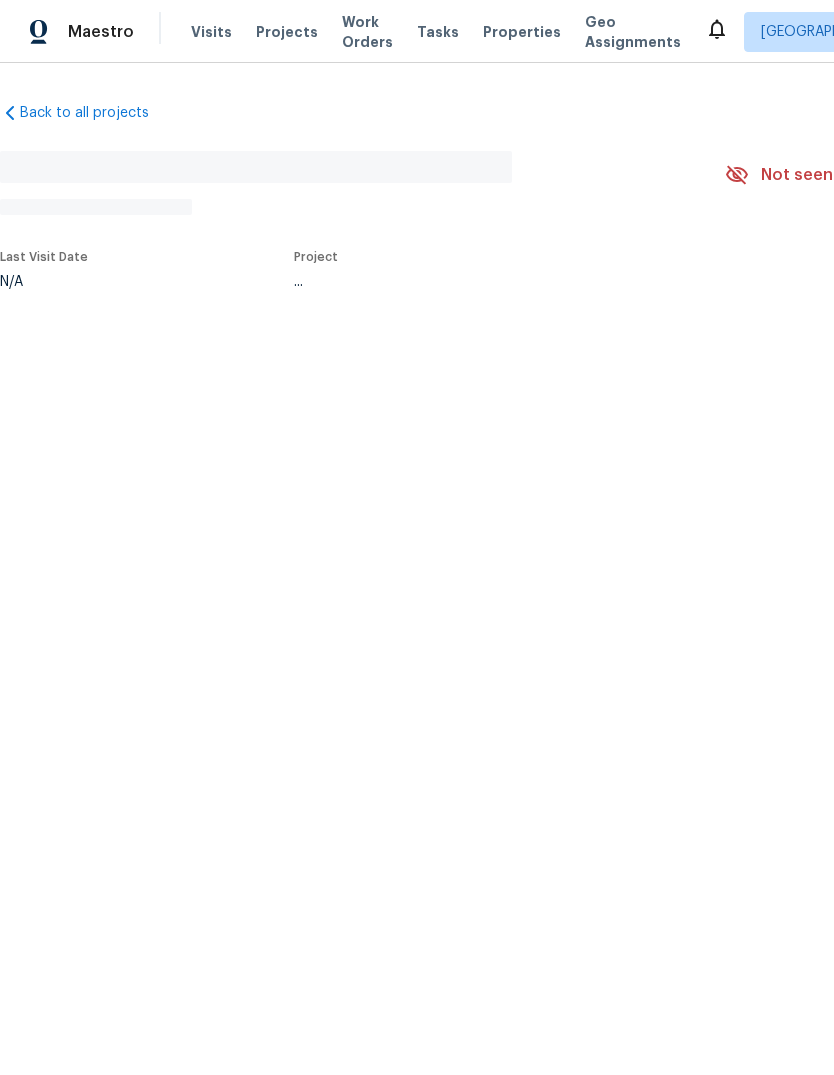 scroll, scrollTop: 0, scrollLeft: 0, axis: both 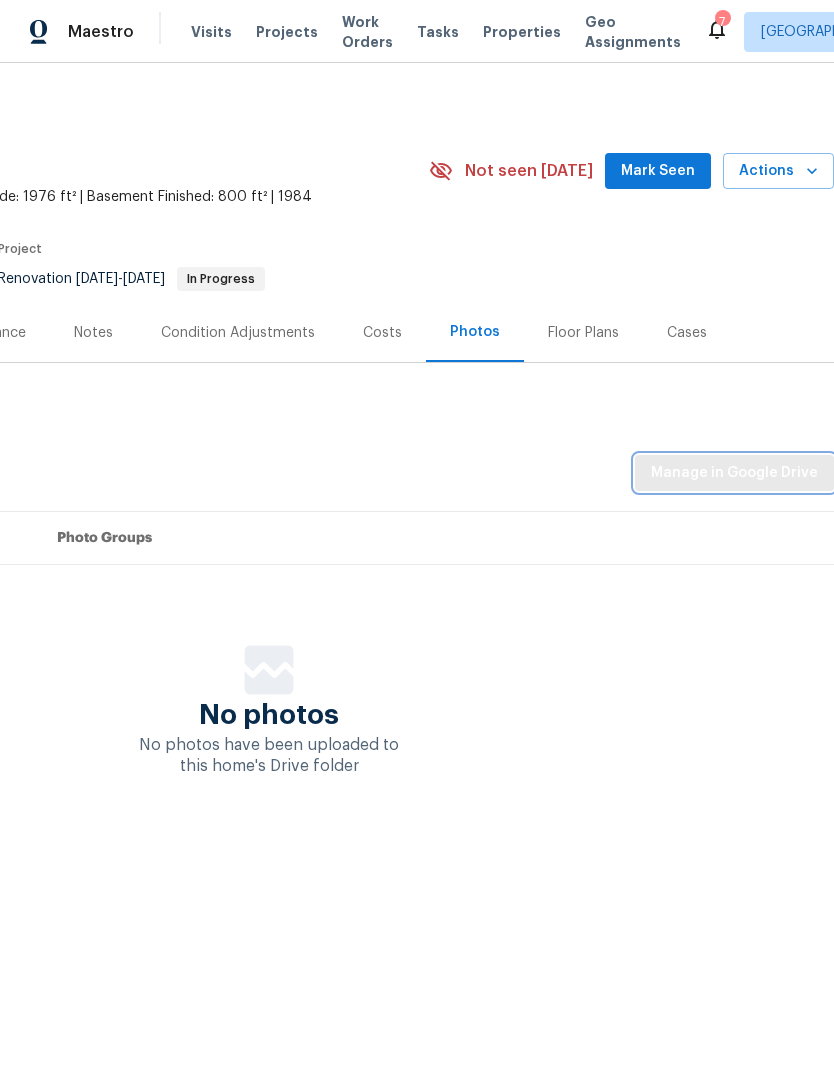 click on "Manage in Google Drive" at bounding box center (734, 473) 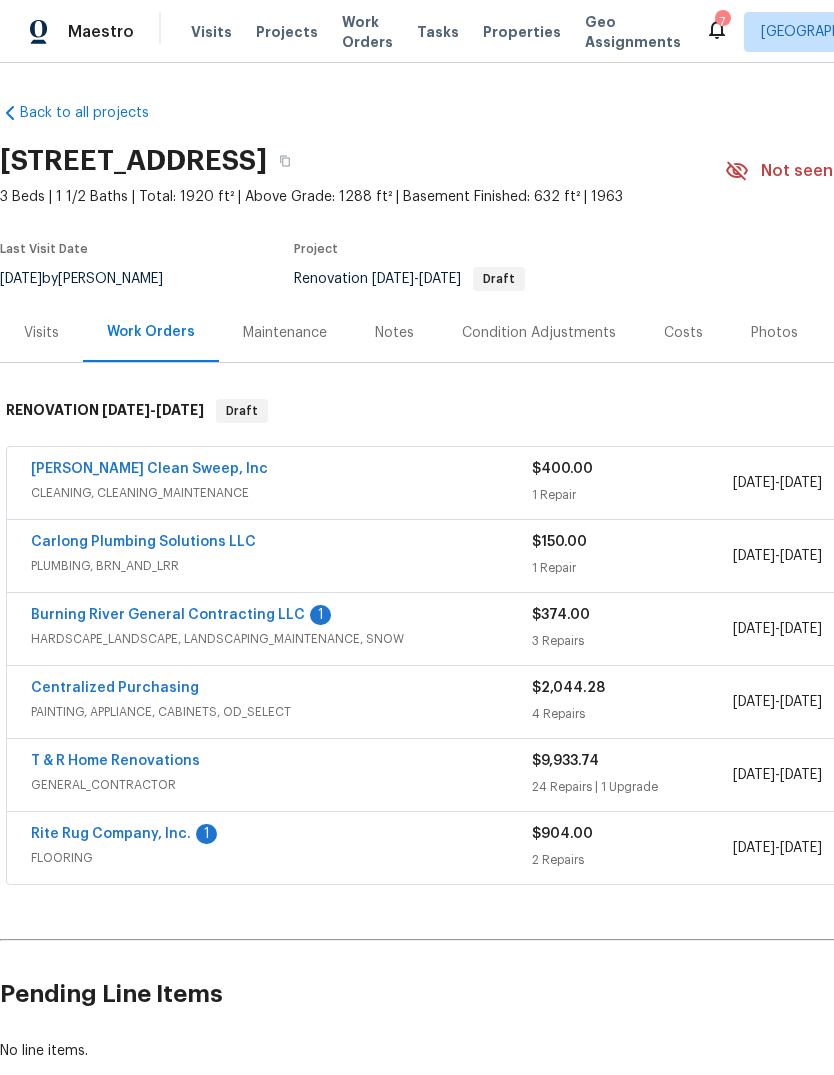 scroll, scrollTop: 0, scrollLeft: 0, axis: both 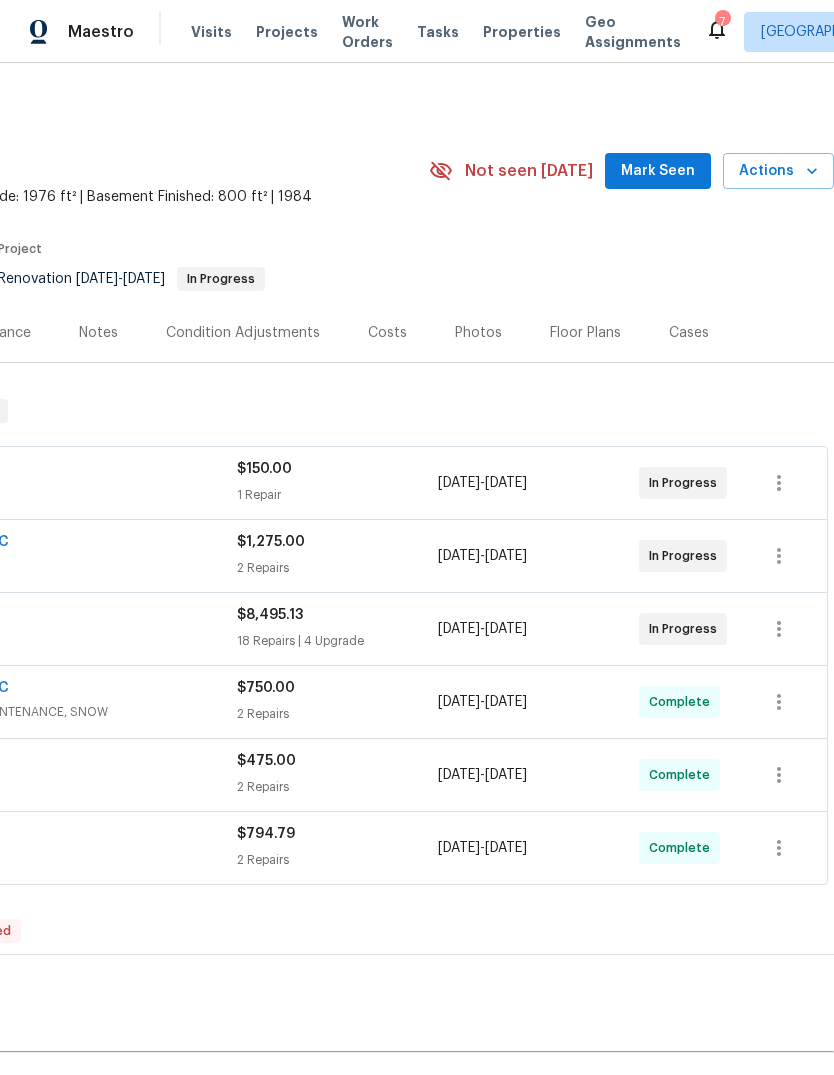 click on "Photos" at bounding box center (478, 333) 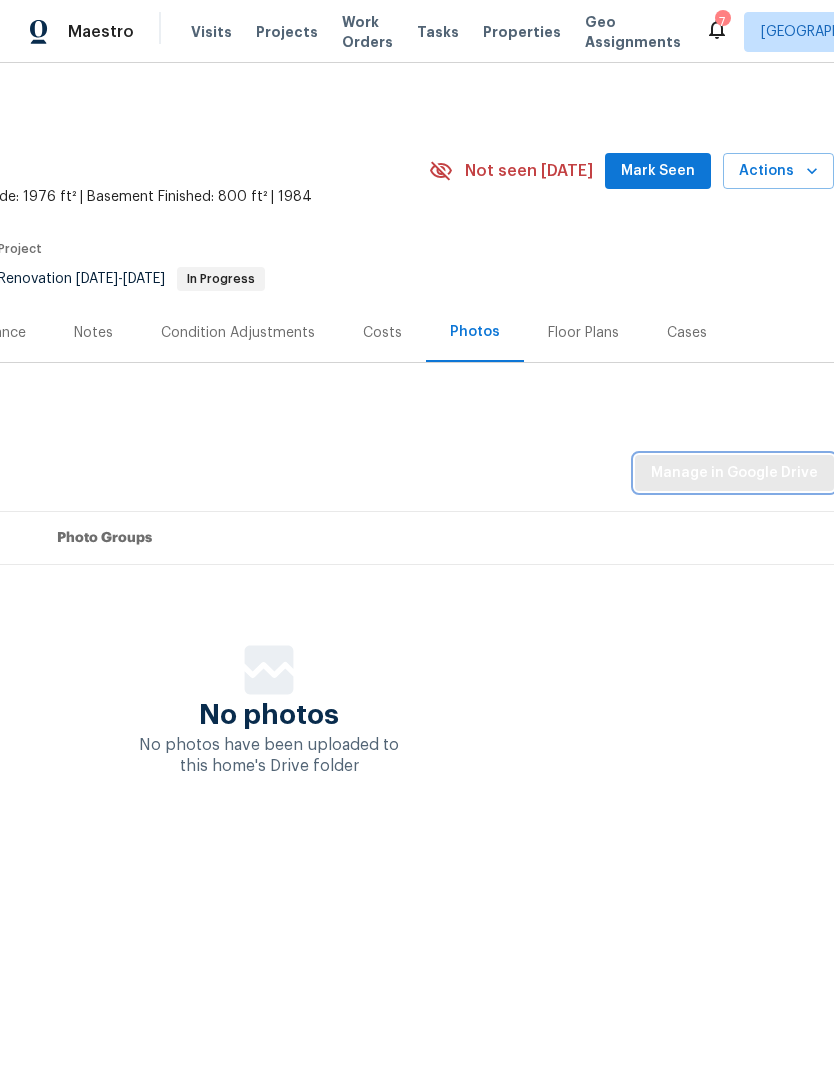 click on "Manage in Google Drive" at bounding box center (734, 473) 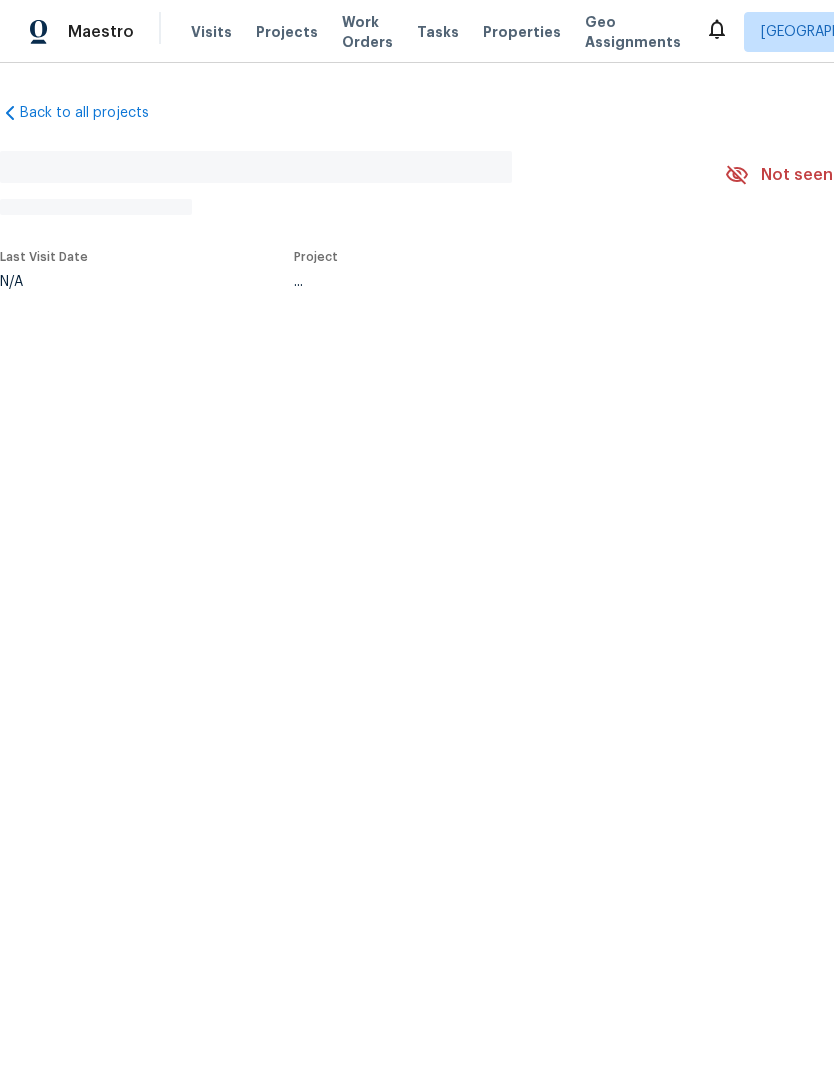 scroll, scrollTop: 0, scrollLeft: 0, axis: both 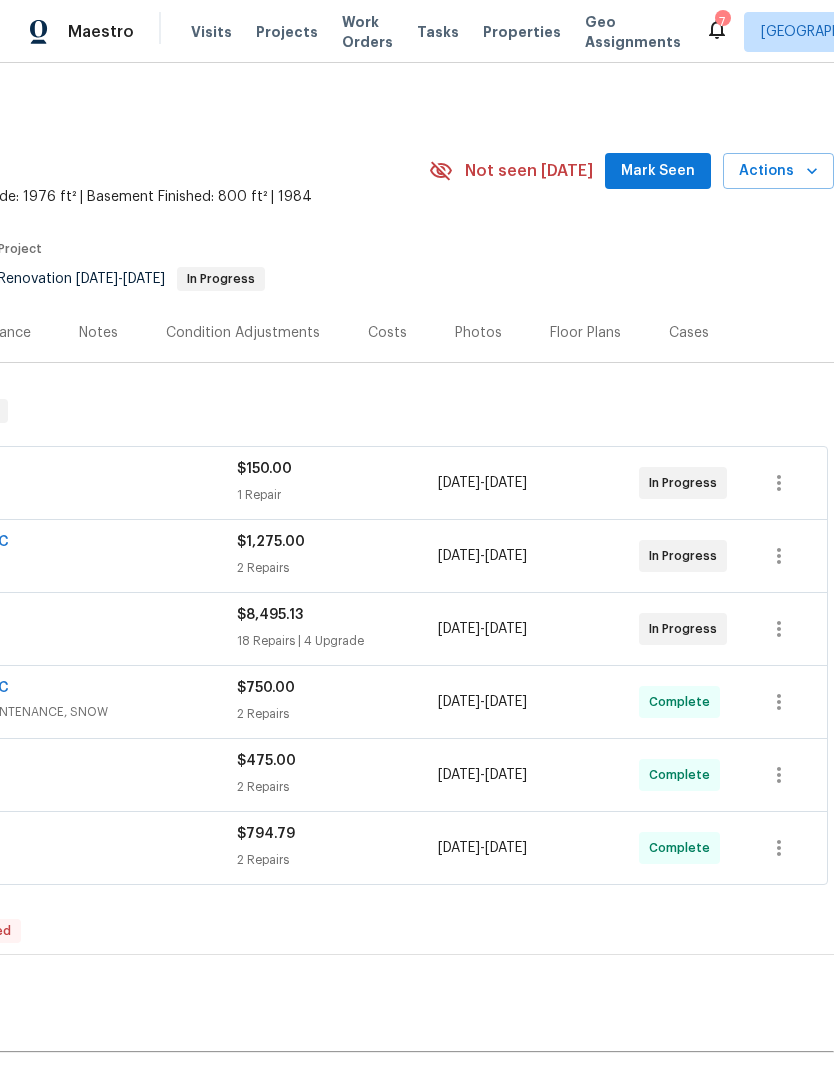 click on "Photos" at bounding box center (478, 333) 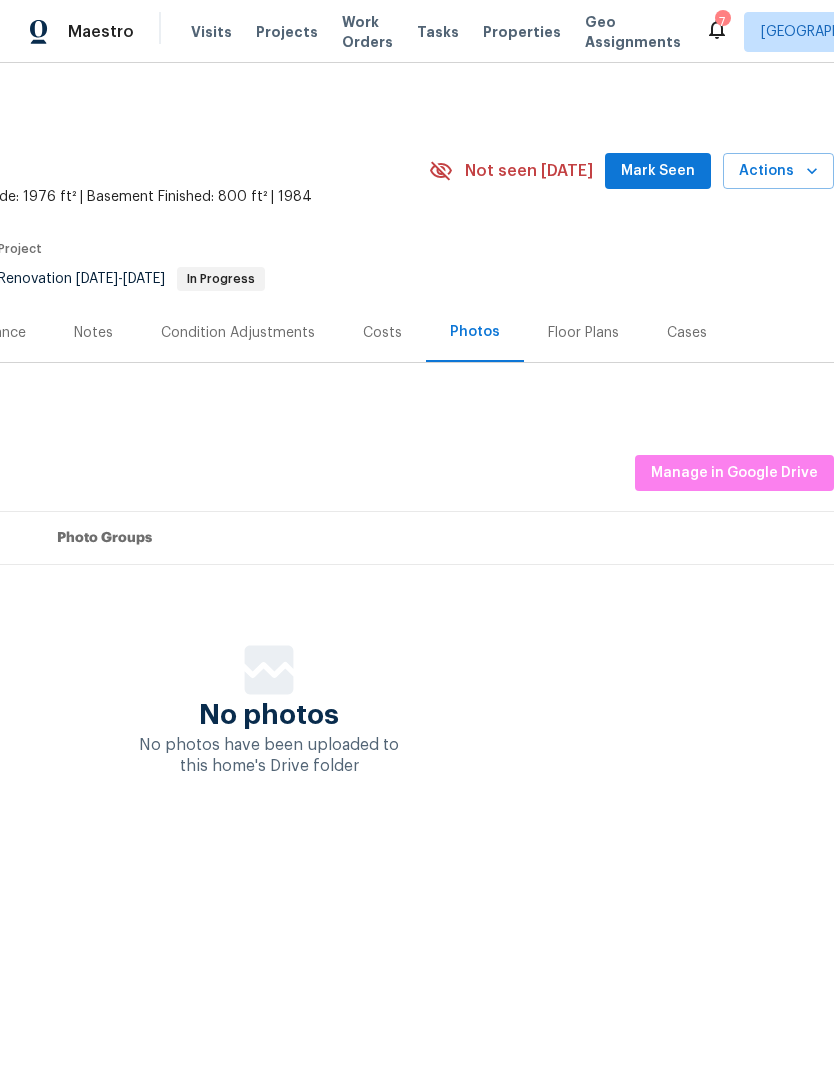click on "Reset Listing Photos Listing Photos Manage in Google Drive Set Photo Groups No photos No photos have been uploaded to this home's Drive folder" at bounding box center (269, 580) 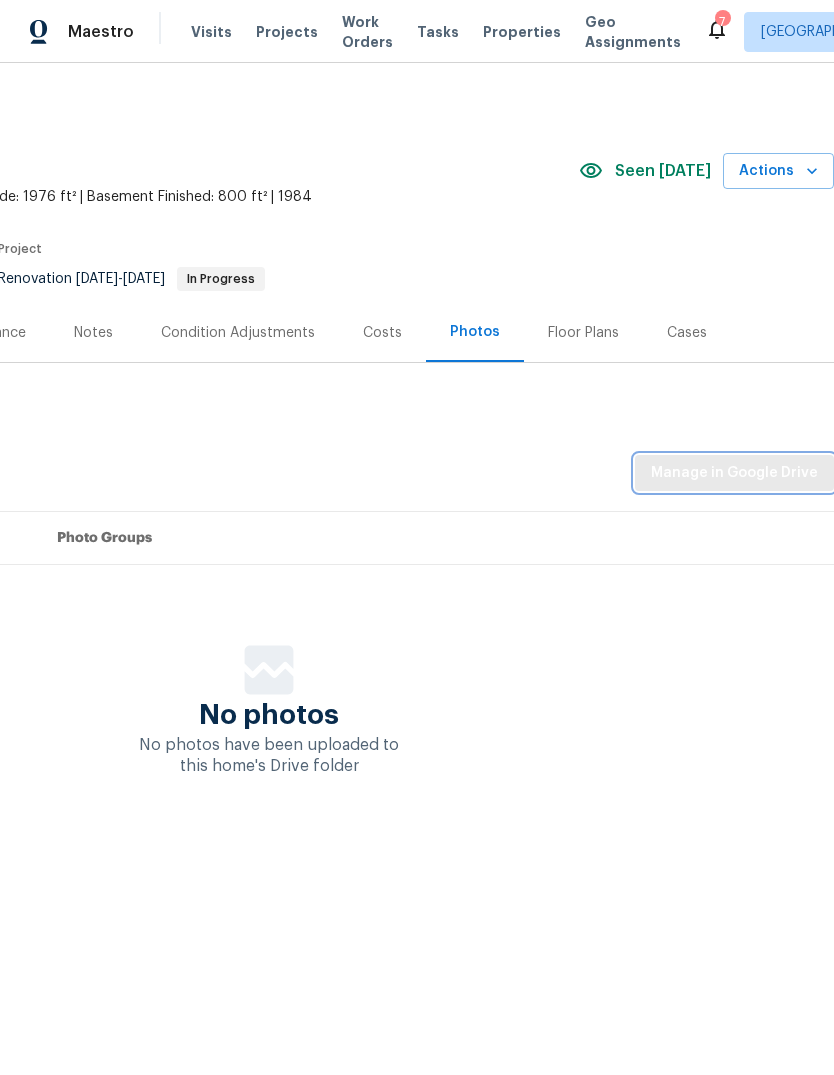 click on "Manage in Google Drive" at bounding box center [734, 473] 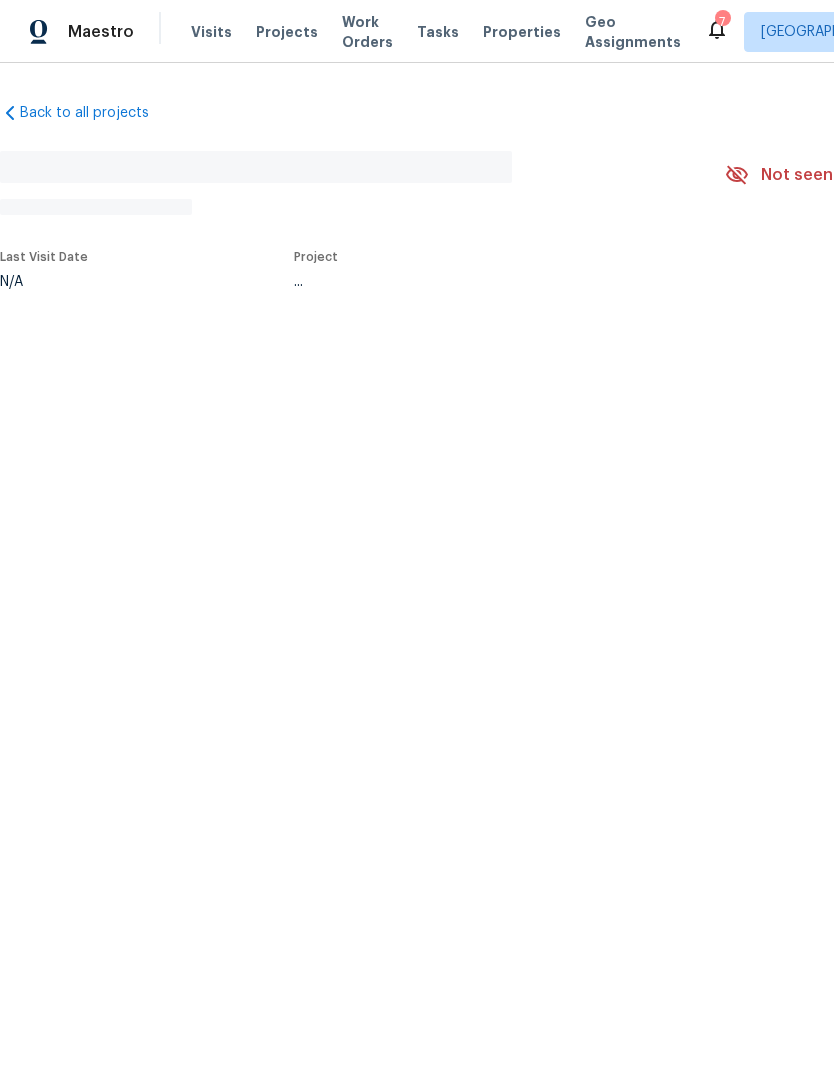 scroll, scrollTop: 0, scrollLeft: 0, axis: both 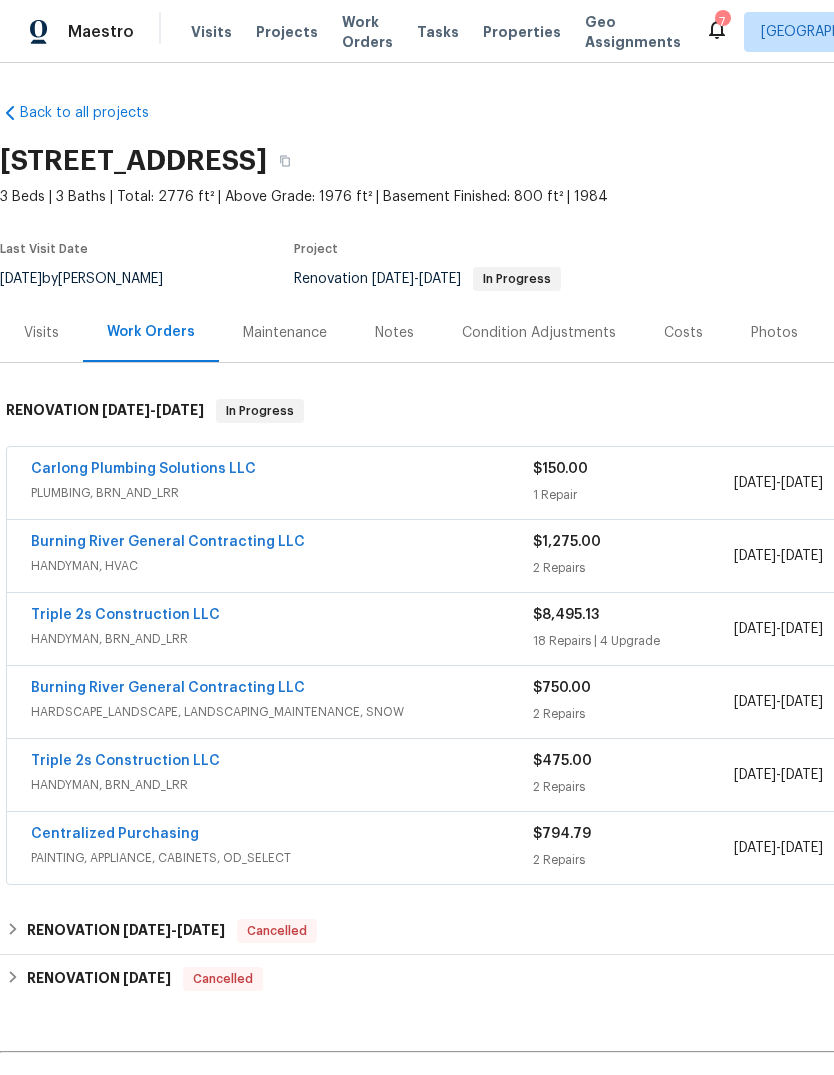 click on "Photos" at bounding box center (774, 333) 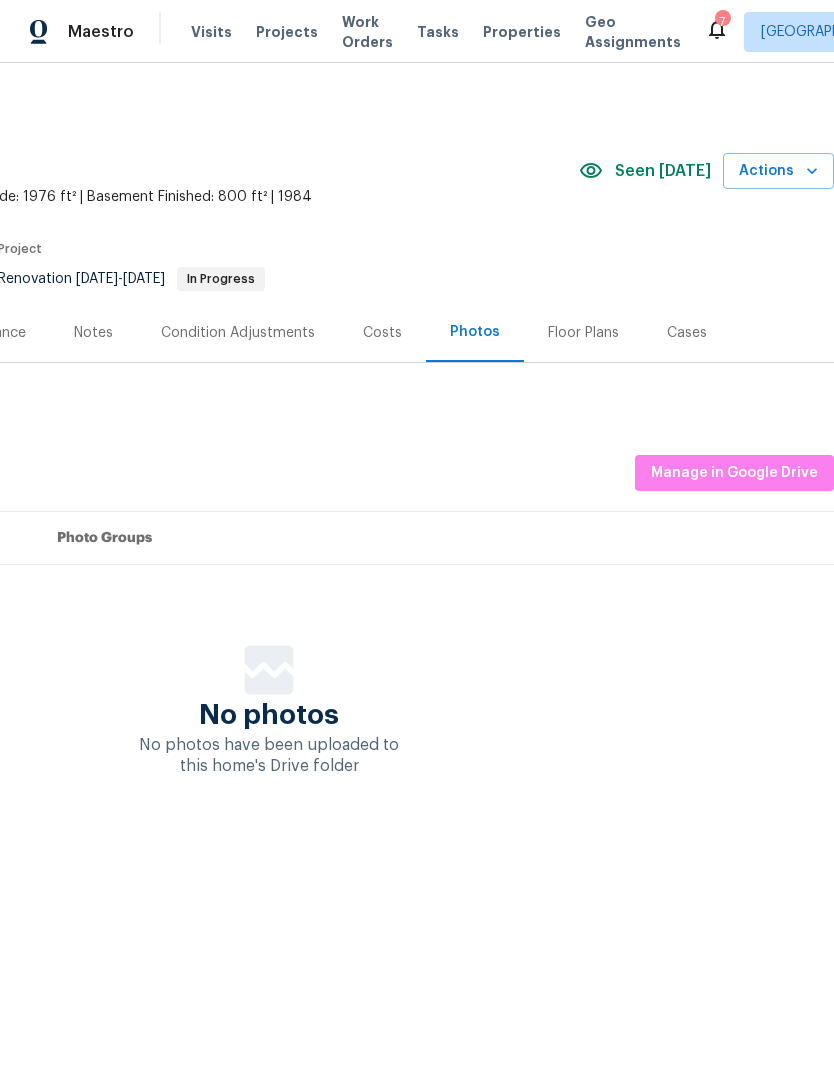 scroll, scrollTop: 0, scrollLeft: 296, axis: horizontal 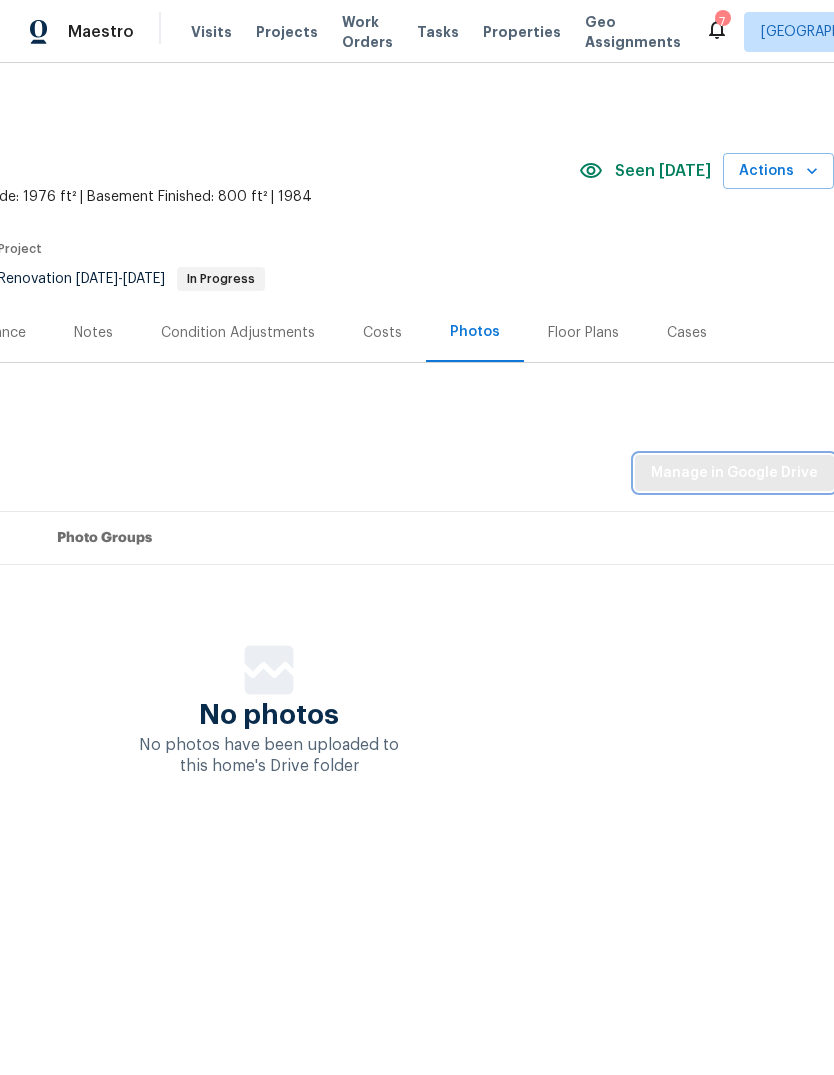 click on "Manage in Google Drive" at bounding box center [734, 473] 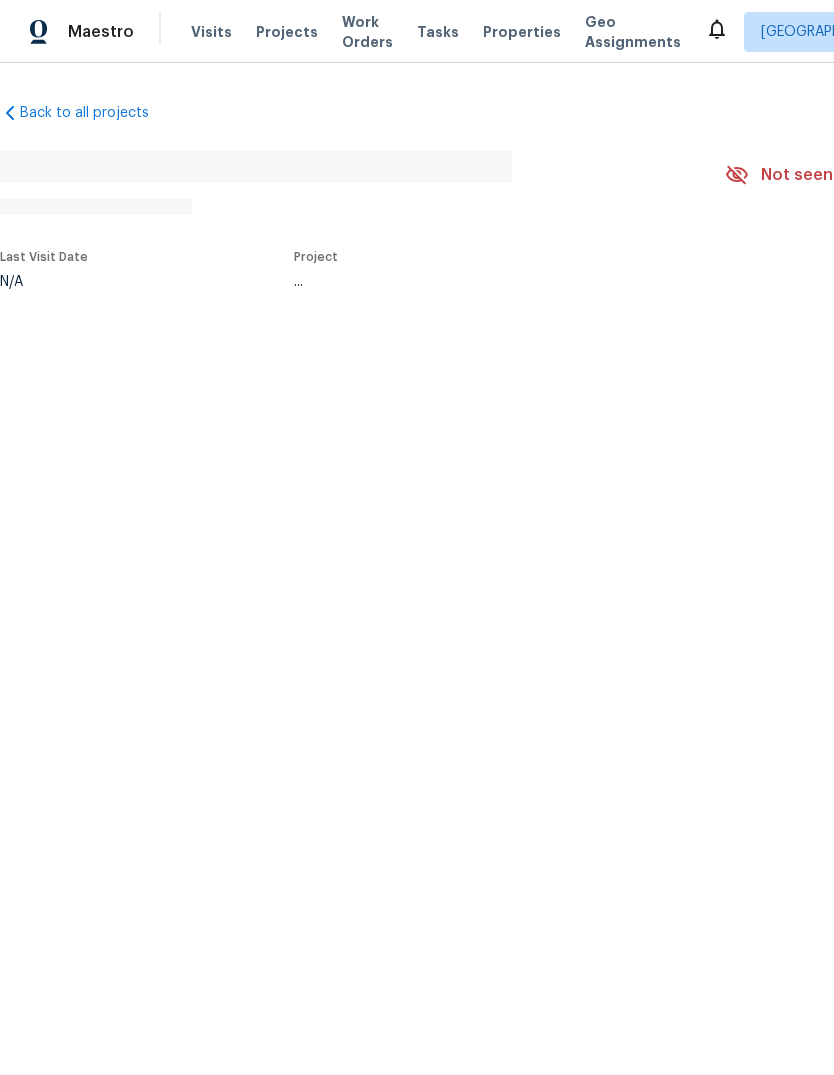scroll, scrollTop: 0, scrollLeft: 0, axis: both 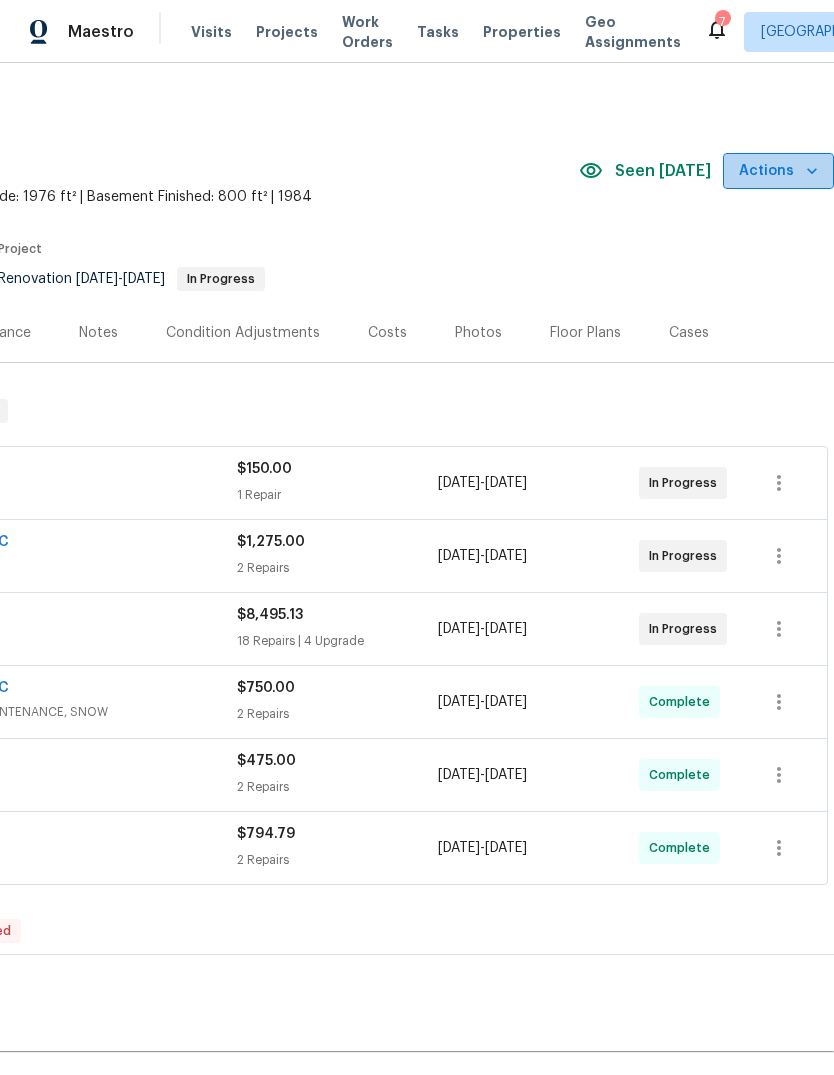 click on "Actions" at bounding box center [778, 171] 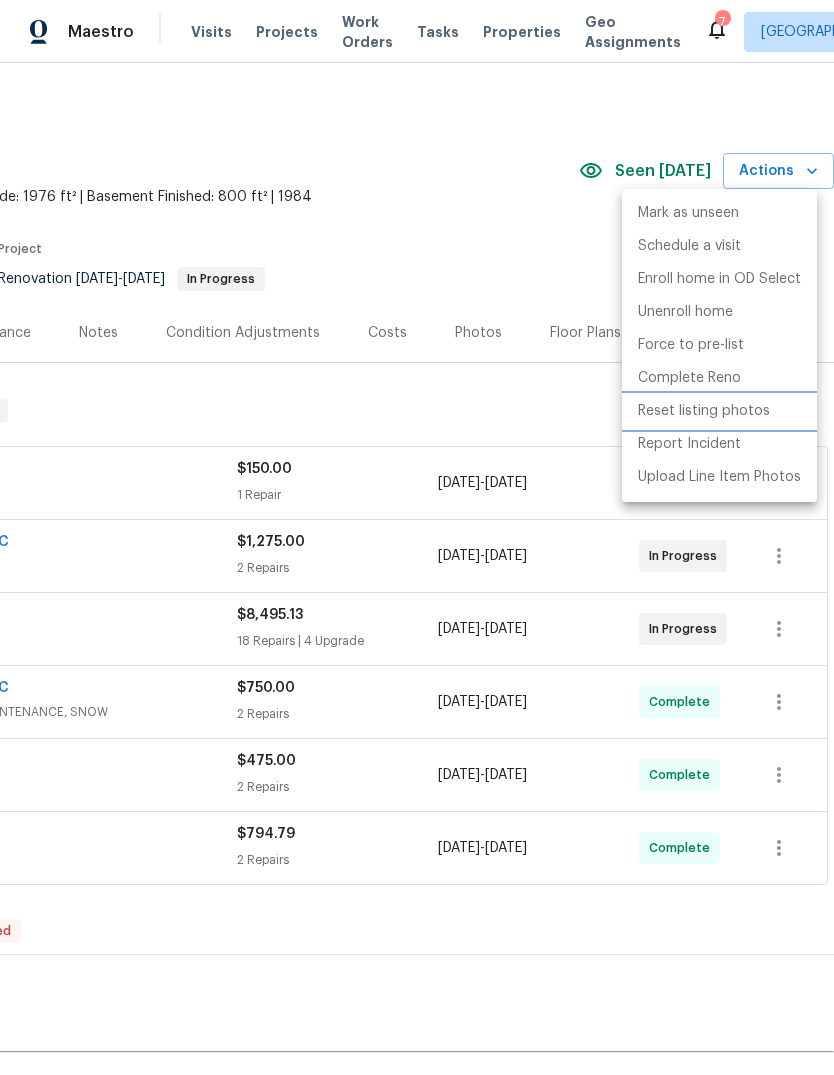 click on "Reset listing photos" at bounding box center (704, 411) 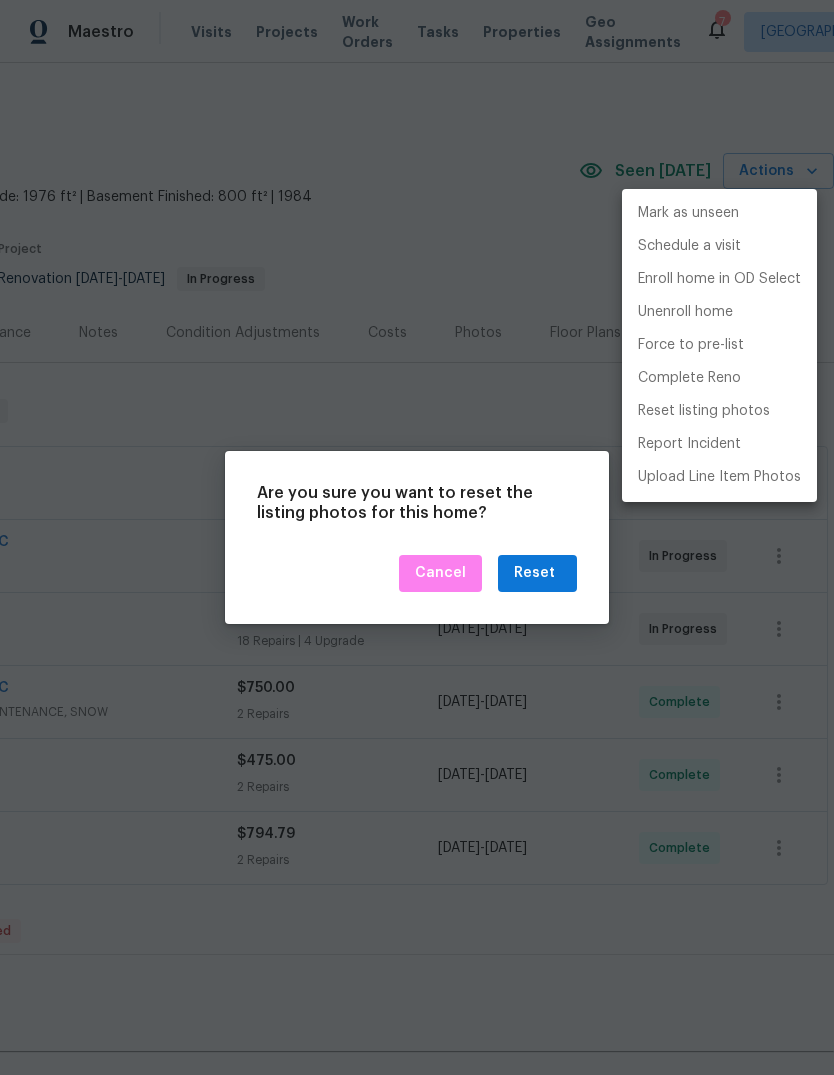 click at bounding box center (417, 537) 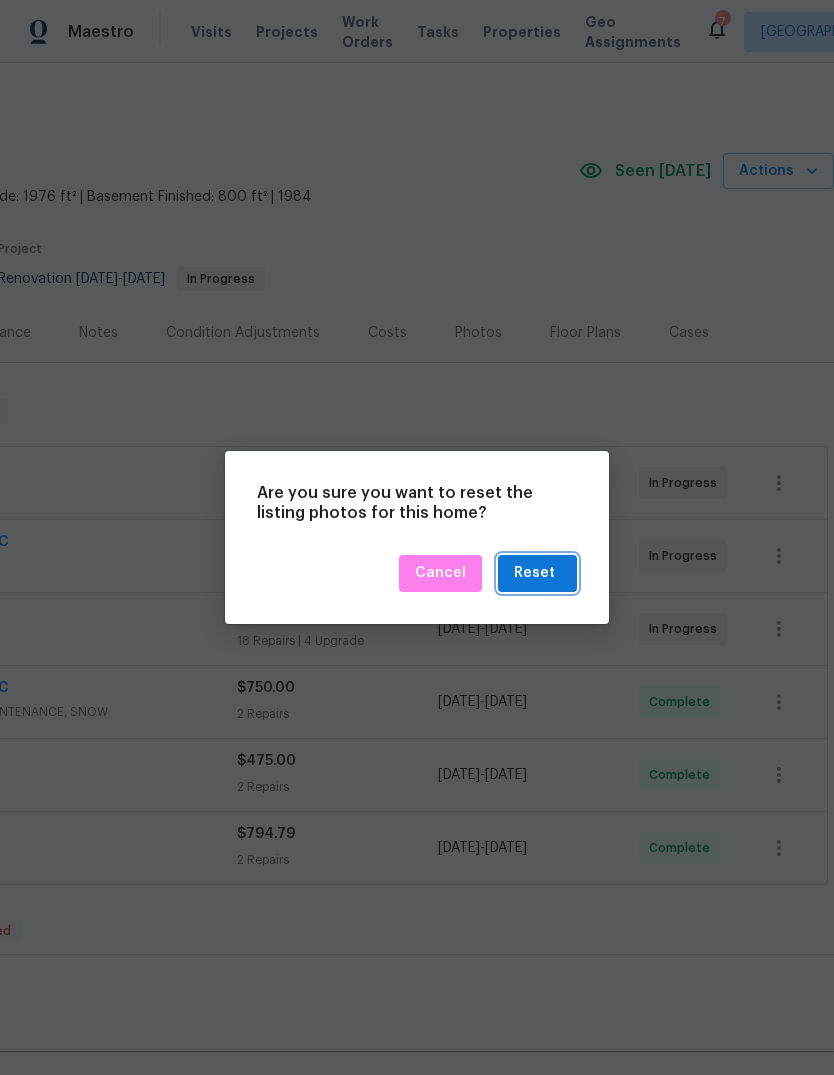 click on "Reset" at bounding box center [534, 573] 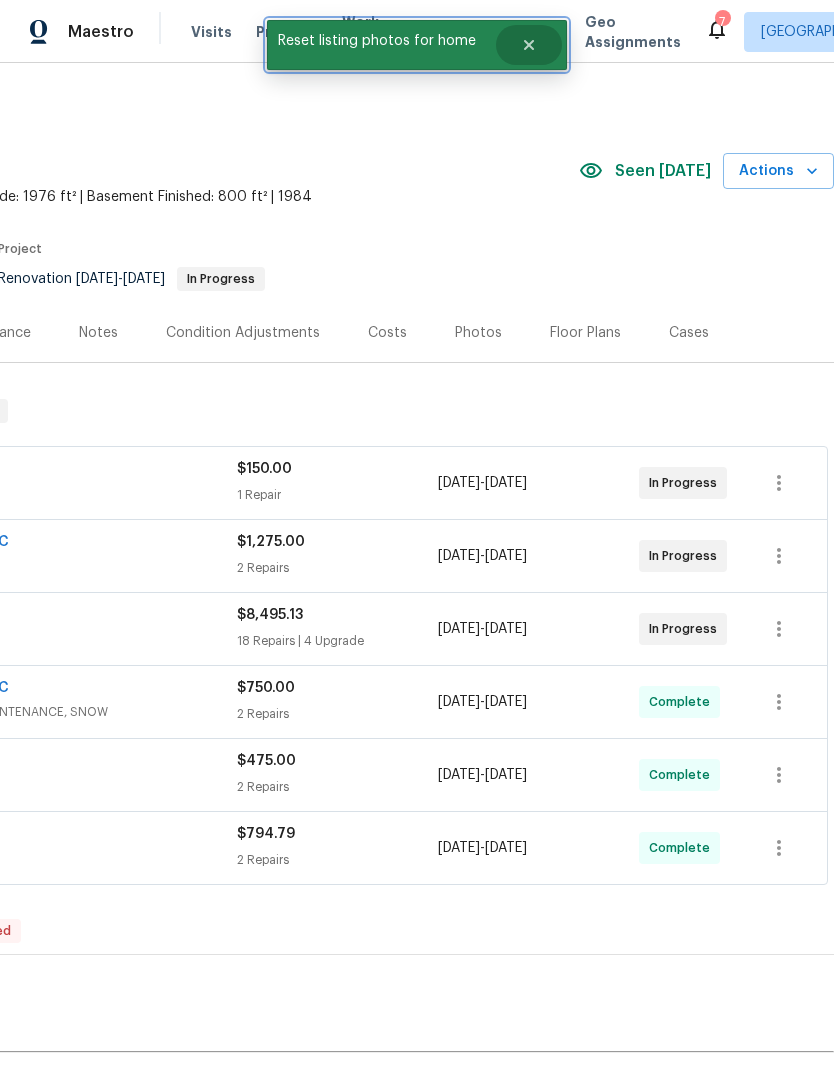 click 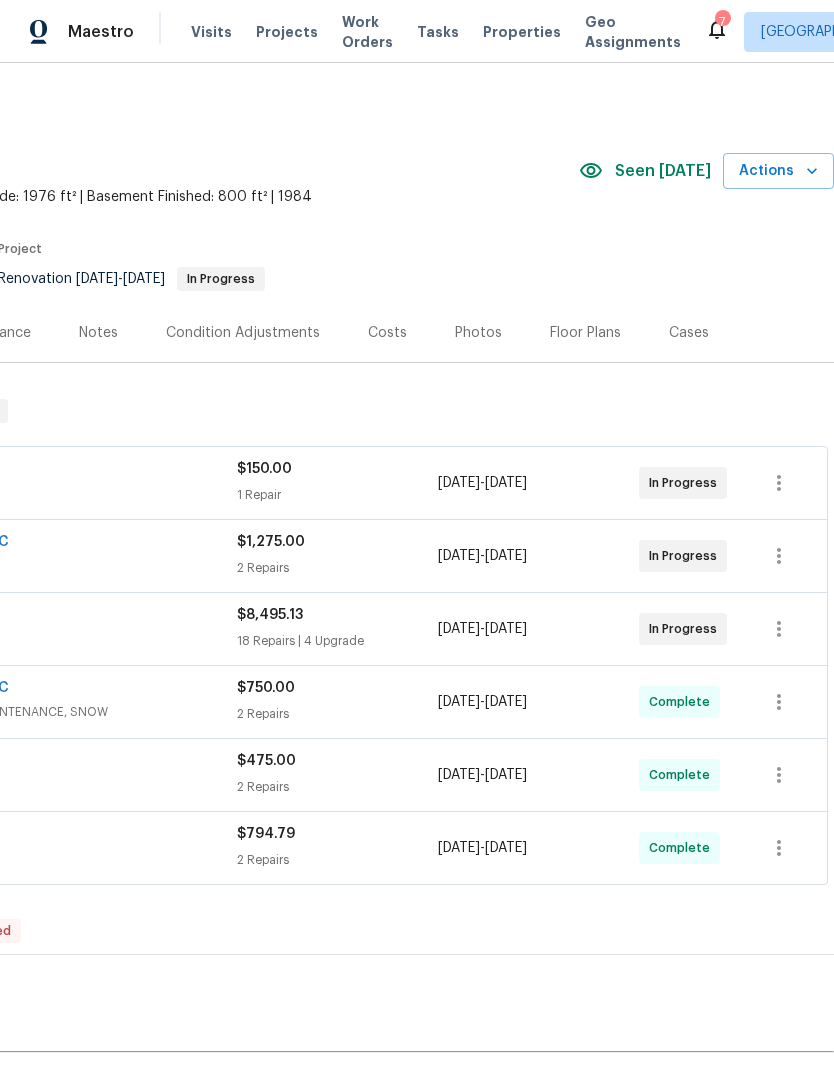click on "Photos" at bounding box center [478, 333] 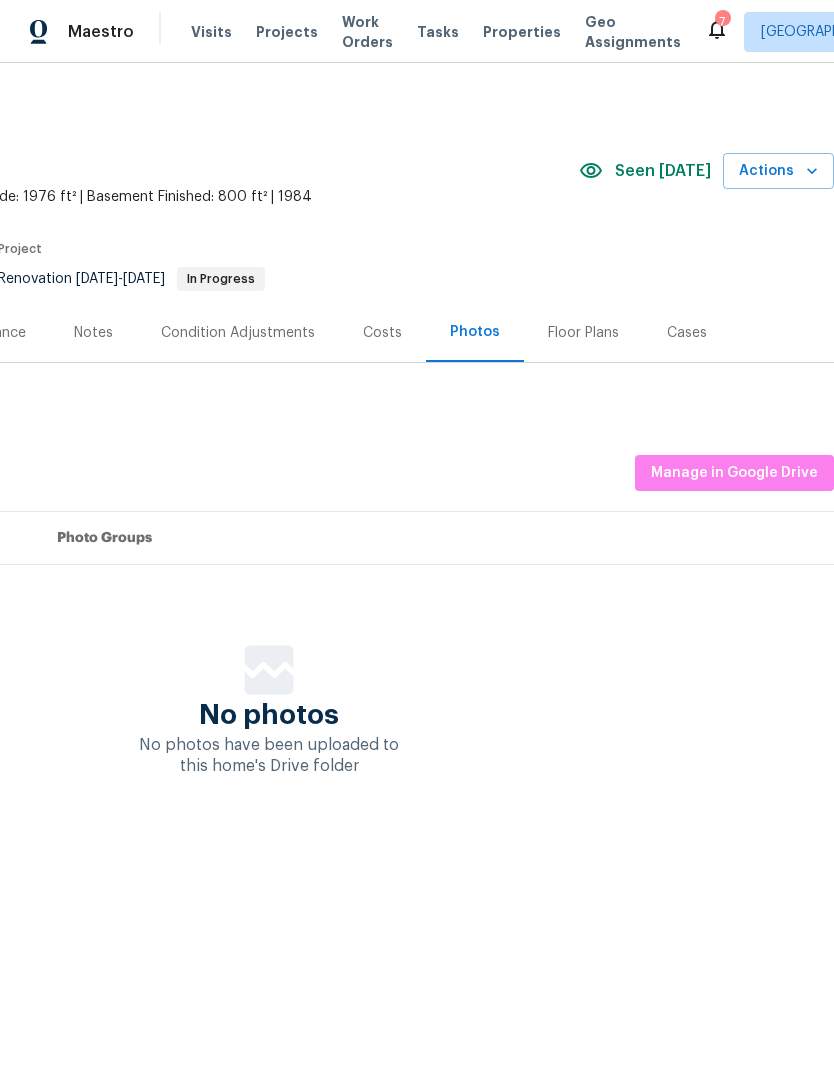 scroll, scrollTop: 0, scrollLeft: 296, axis: horizontal 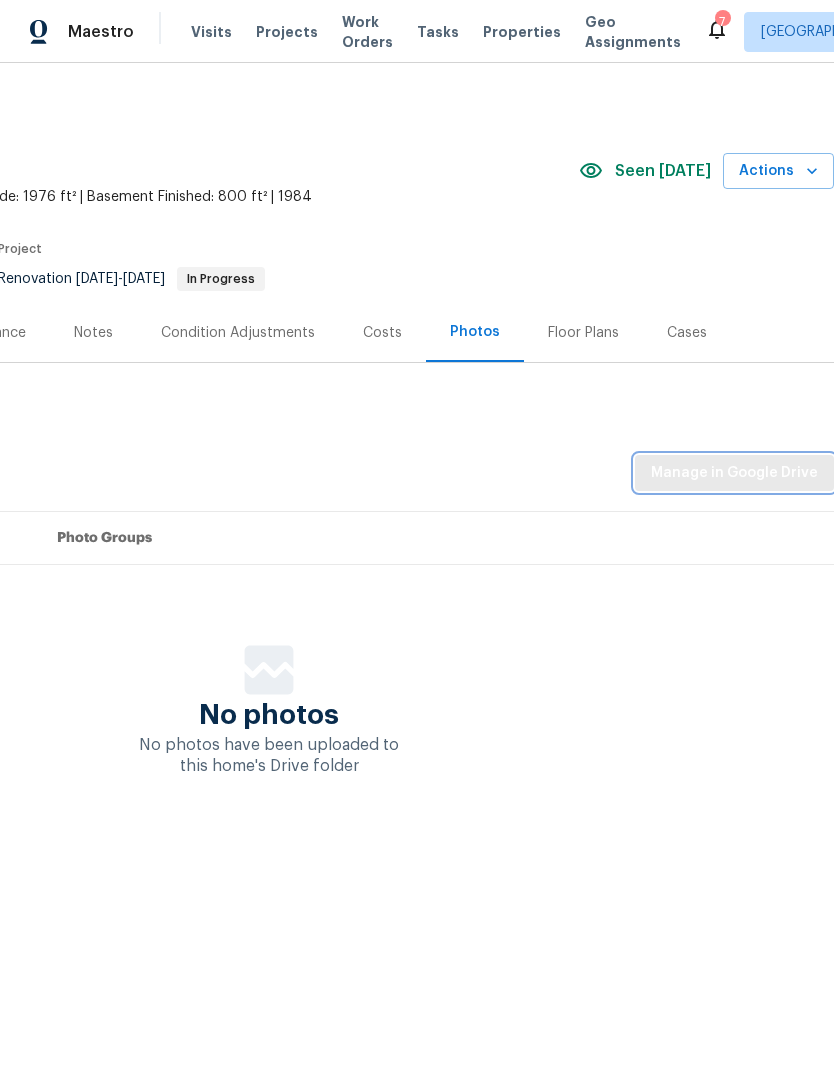 click on "Manage in Google Drive" at bounding box center (734, 473) 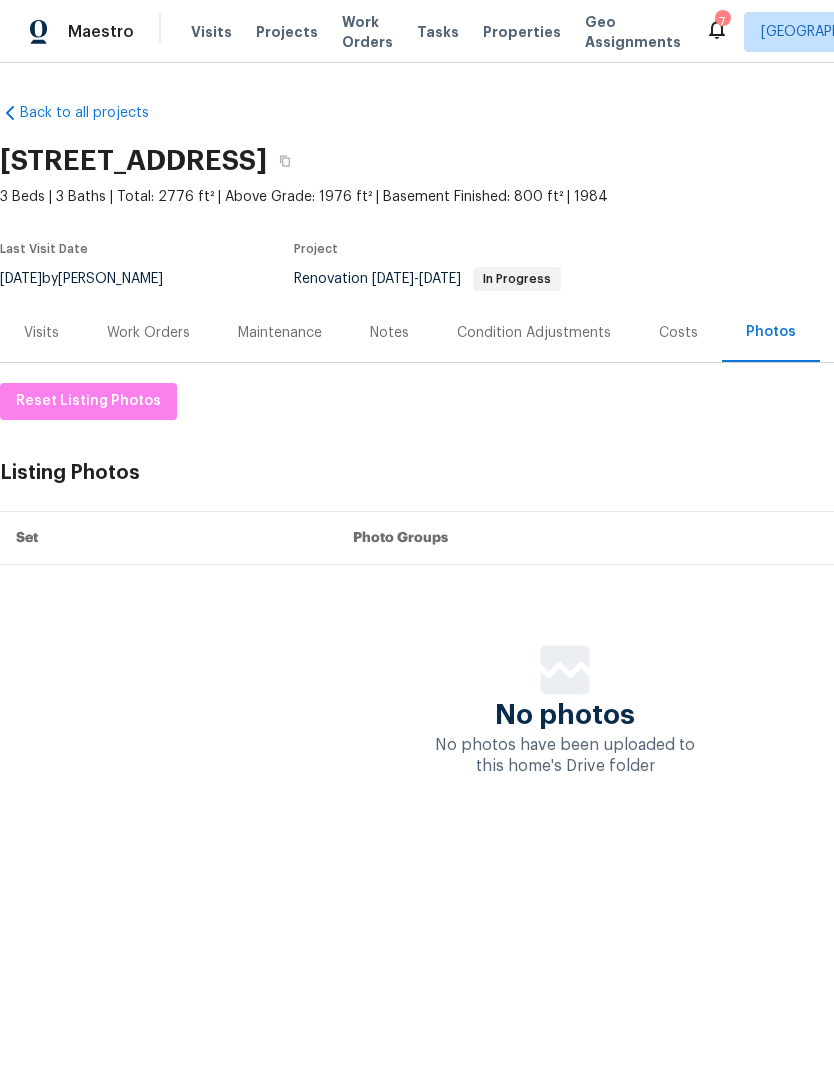 scroll, scrollTop: 0, scrollLeft: 0, axis: both 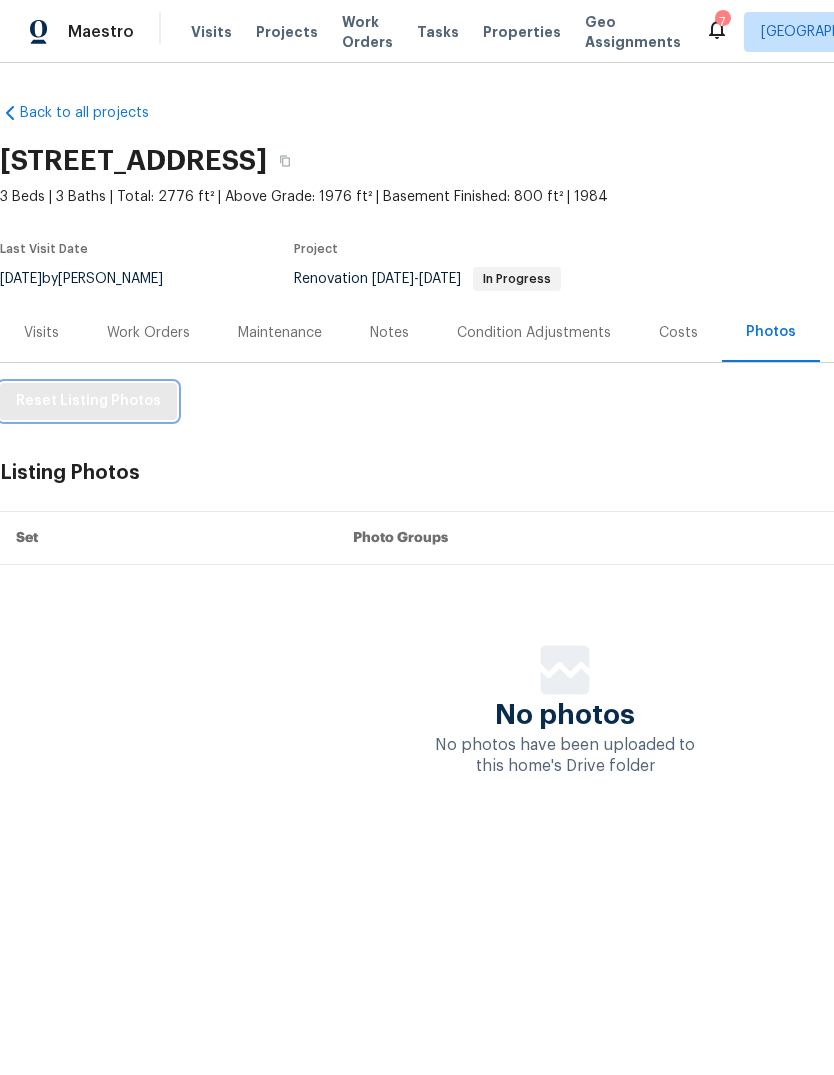 click on "Reset Listing Photos" at bounding box center [88, 401] 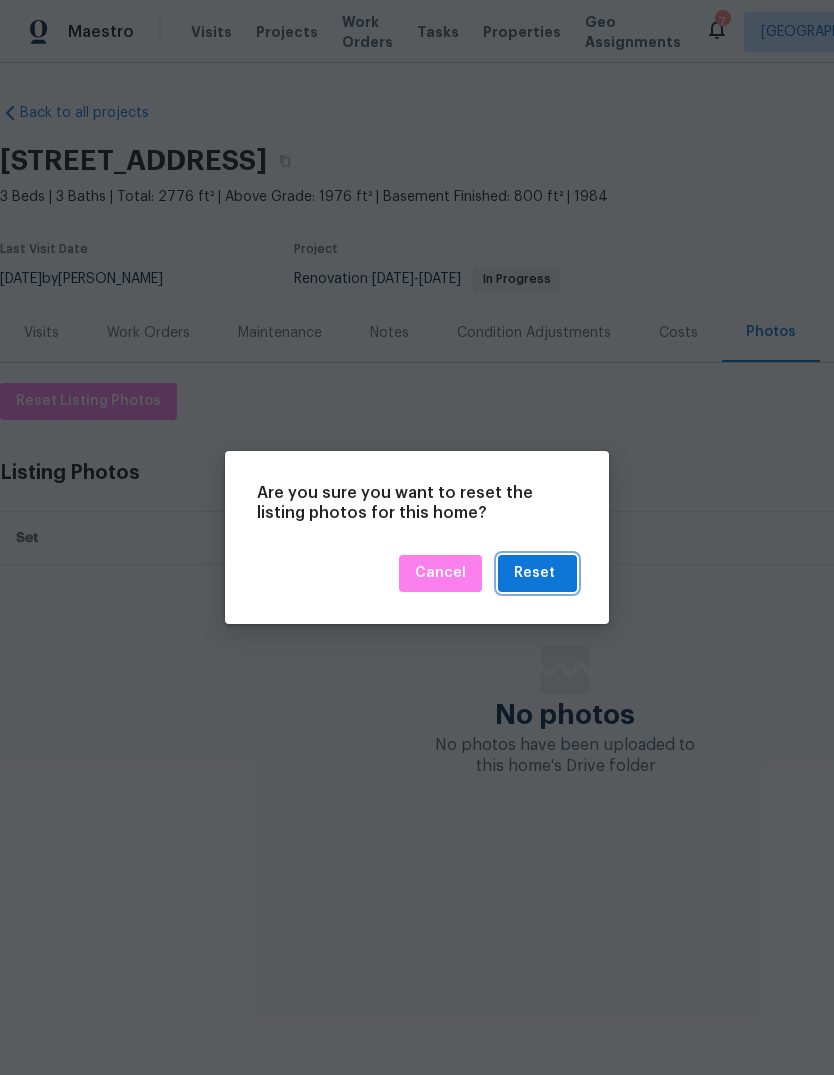 click on "Reset" at bounding box center [534, 573] 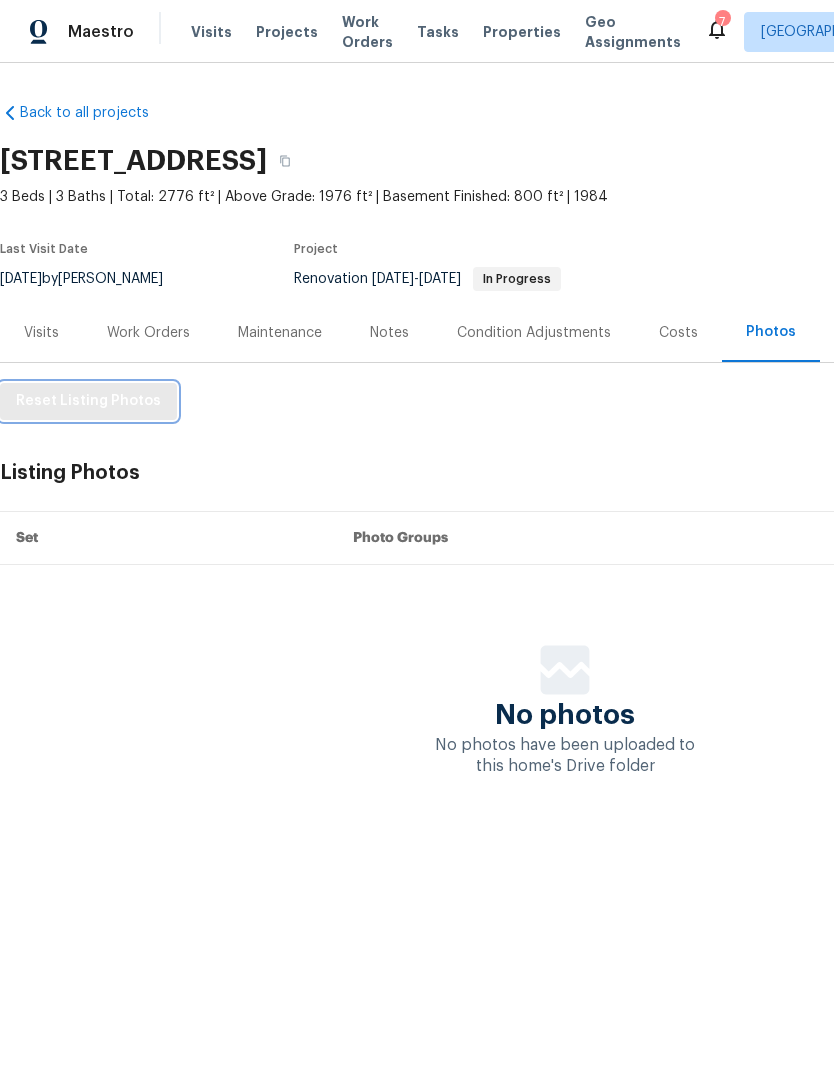 click on "Reset Listing Photos" at bounding box center [88, 401] 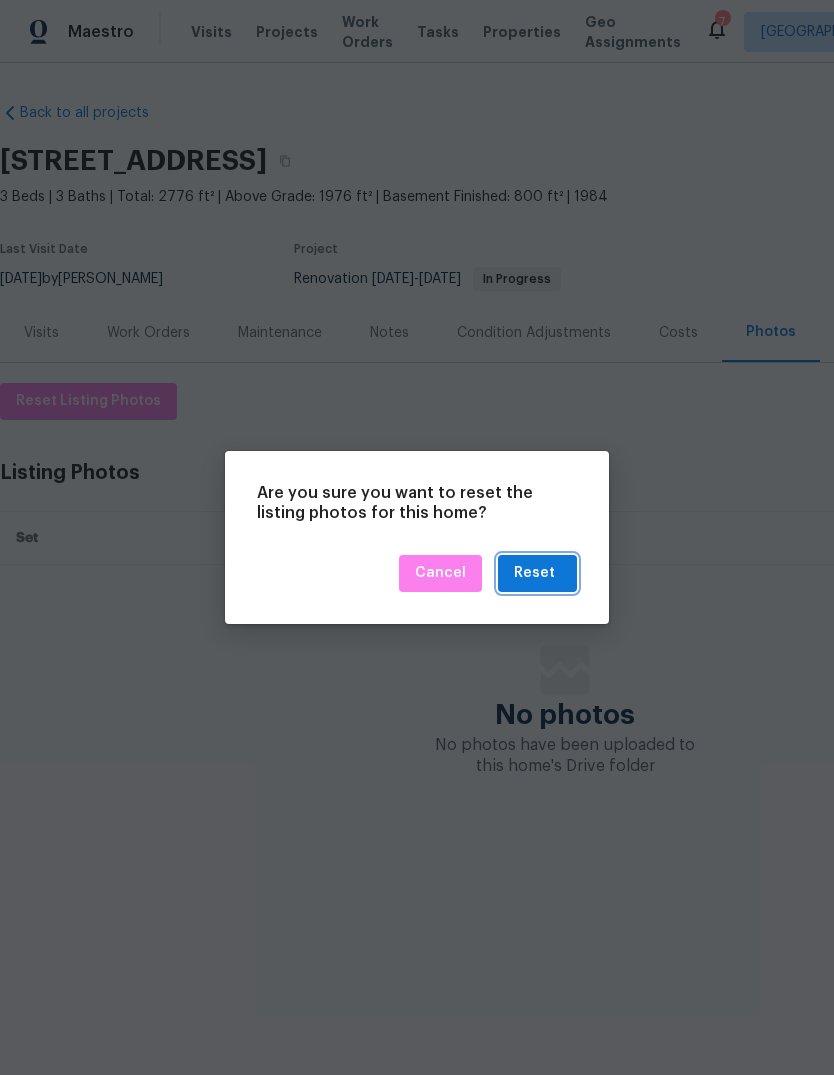 click on "Reset" at bounding box center [534, 573] 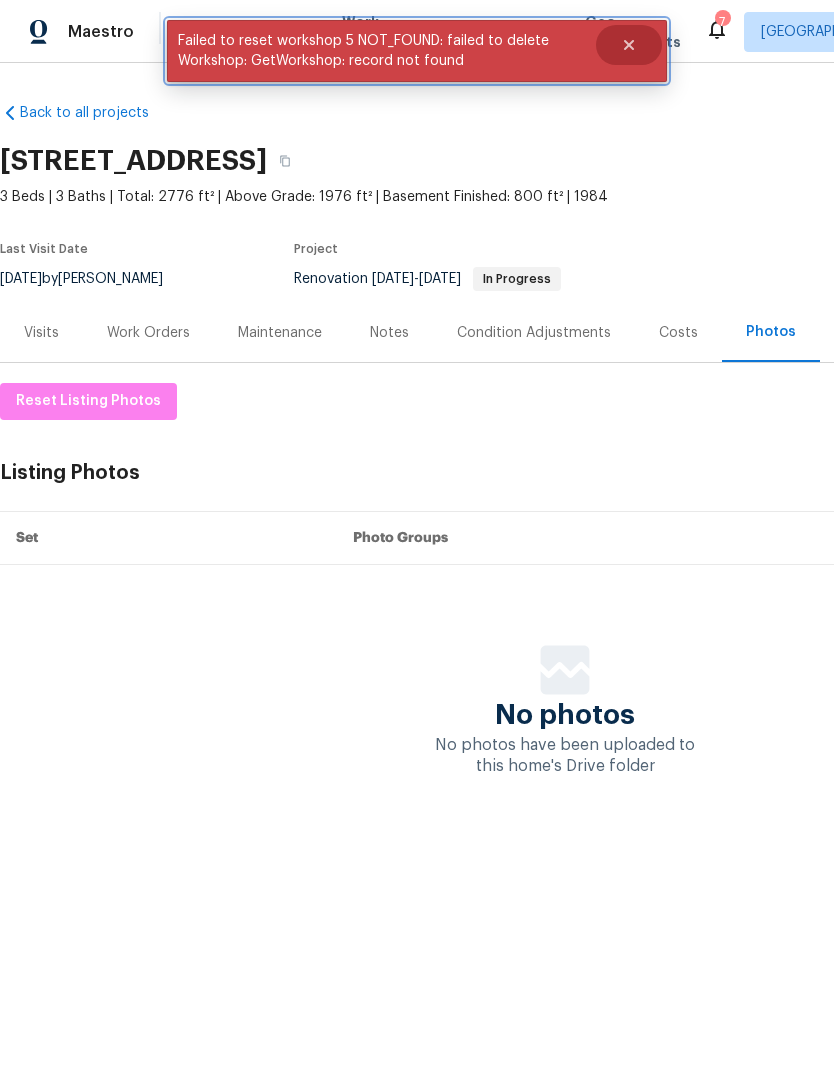 click 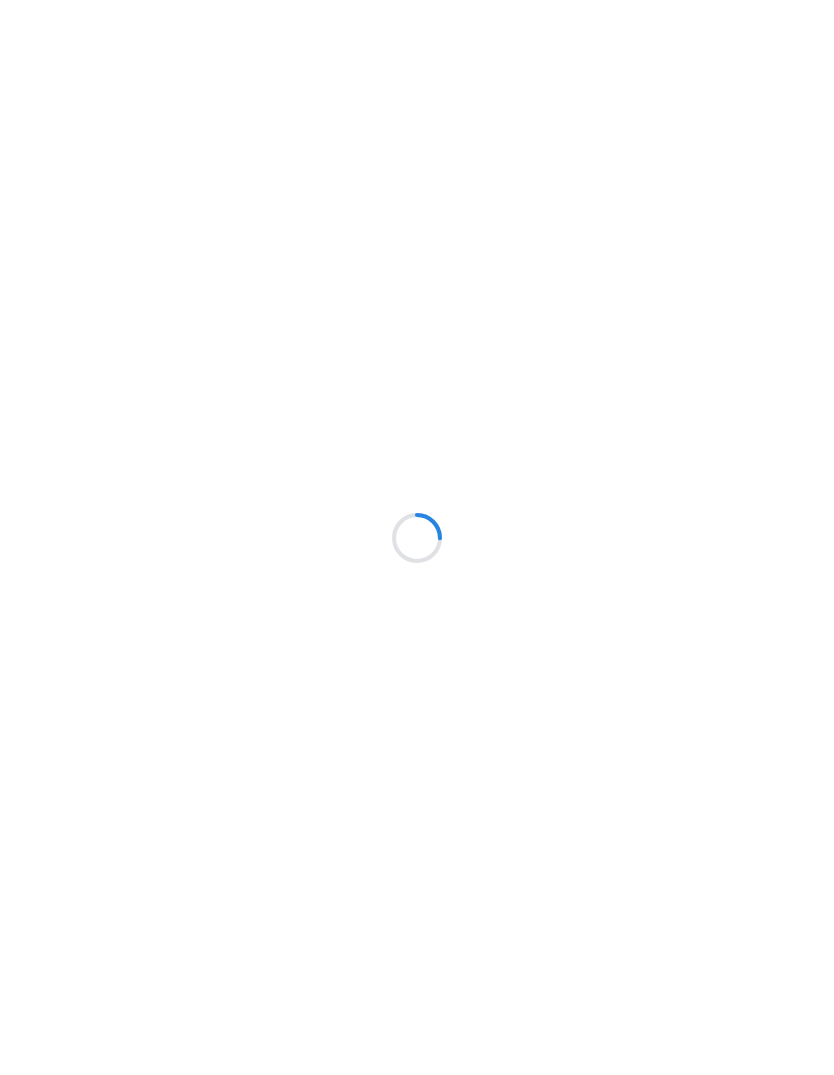 scroll, scrollTop: 0, scrollLeft: 0, axis: both 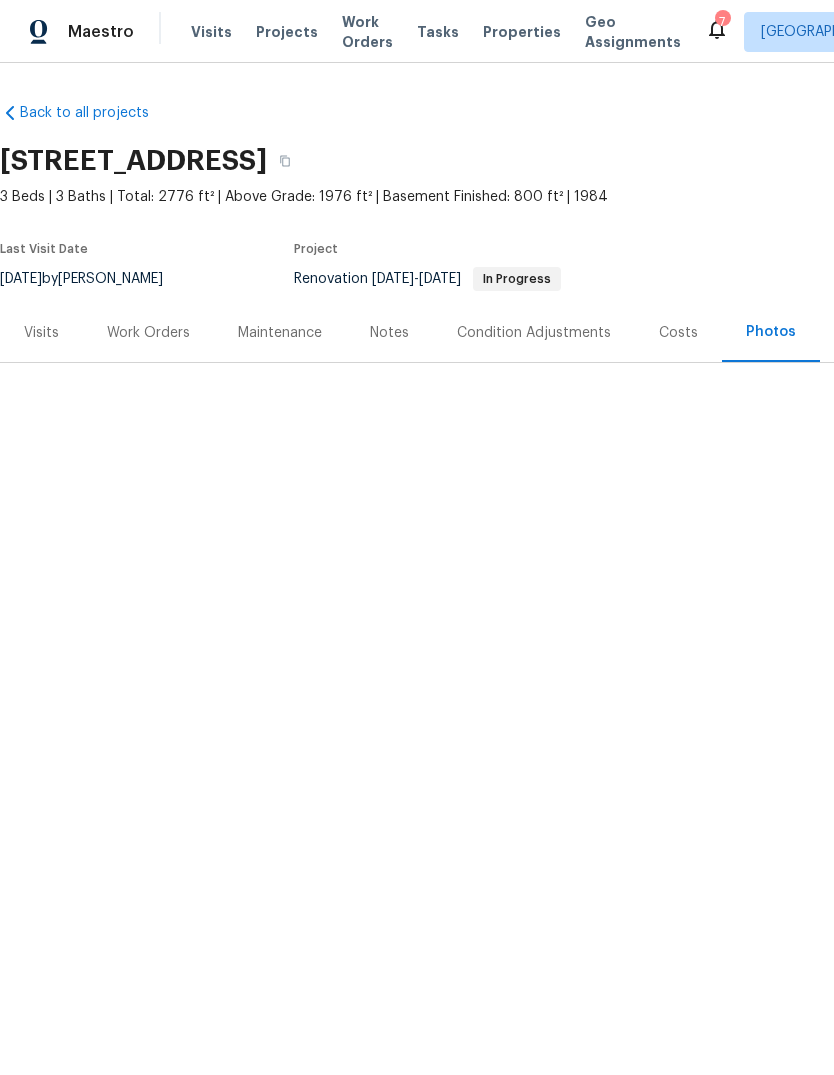 click on "Maestro Visits Projects Work Orders Tasks Properties Geo Assignments 7 [GEOGRAPHIC_DATA], [GEOGRAPHIC_DATA] [PERSON_NAME] Back to all projects [STREET_ADDRESS] 3 Beds | 3 Baths | Total: 2776 ft² | Above Grade: 1976 ft² | Basement Finished: 800 ft² | 1984 Seen [DATE] Actions Last Visit Date [DATE]  by  [PERSON_NAME]   Project Renovation   [DATE]  -  [DATE] In Progress Visits Work Orders Maintenance Notes Condition Adjustments Costs Photos Floor Plans Cases" at bounding box center [417, 251] 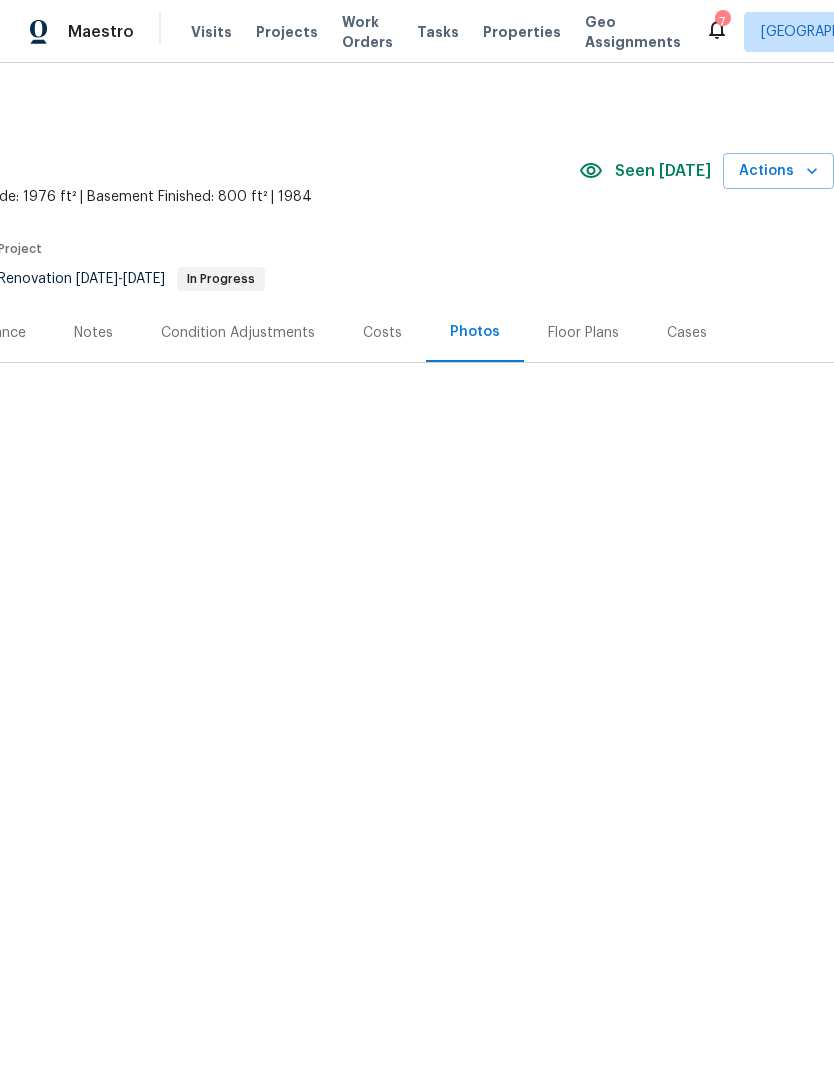 scroll, scrollTop: 0, scrollLeft: 296, axis: horizontal 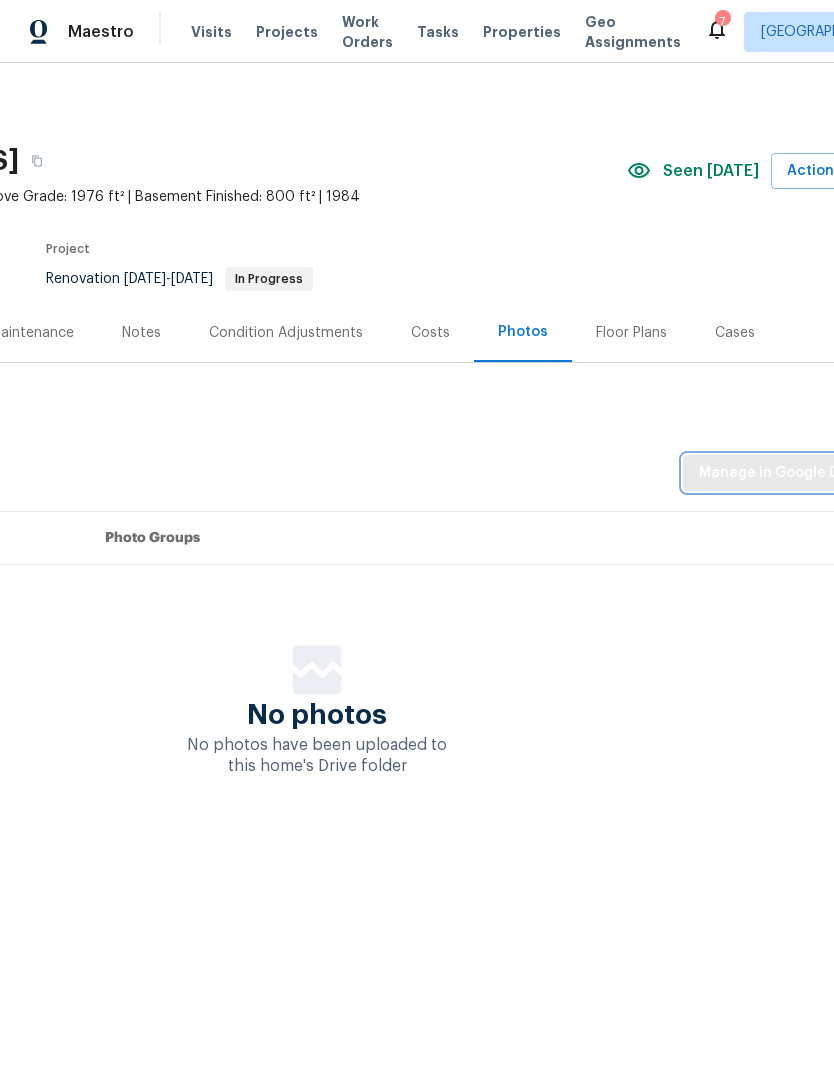 click on "Manage in Google Drive" at bounding box center (782, 473) 